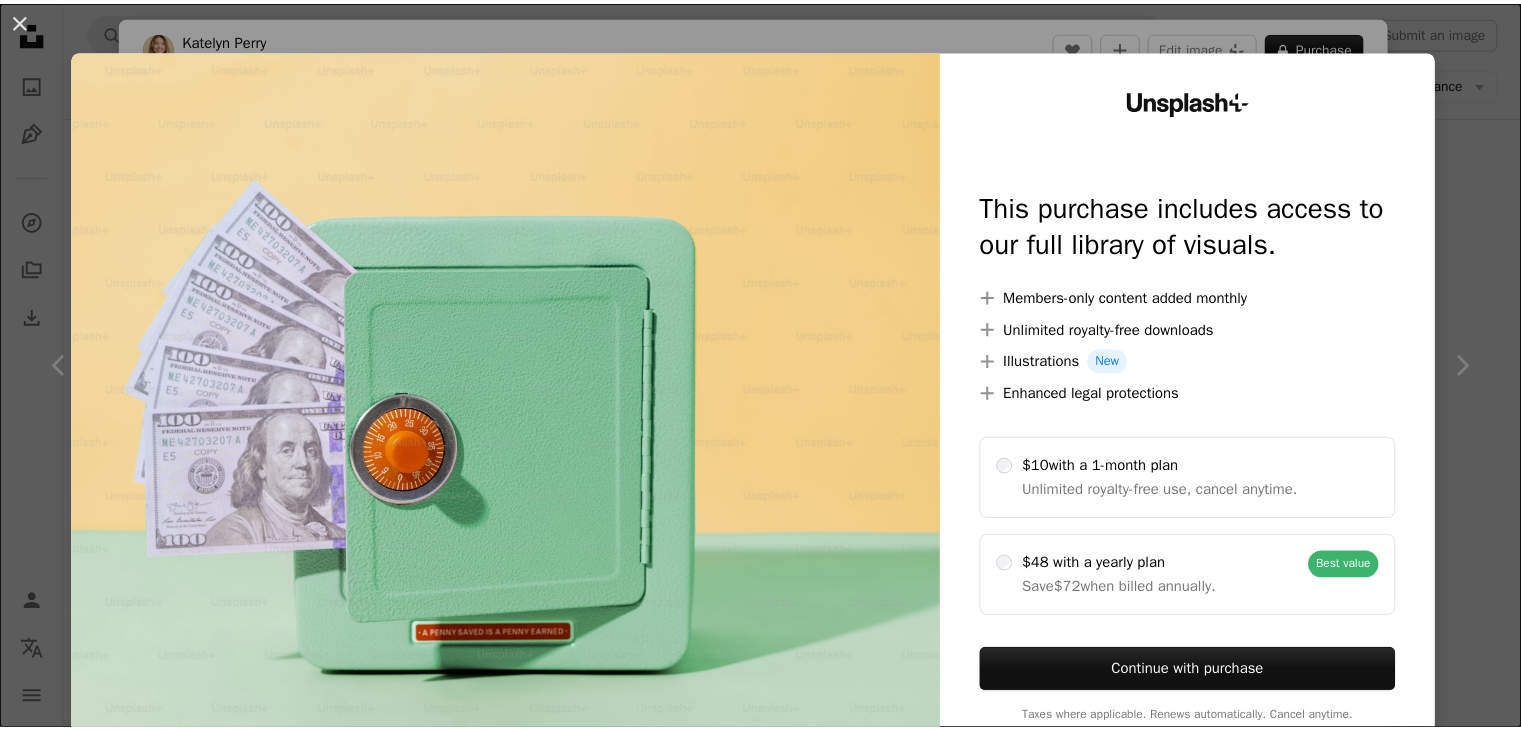 scroll, scrollTop: 8025, scrollLeft: 0, axis: vertical 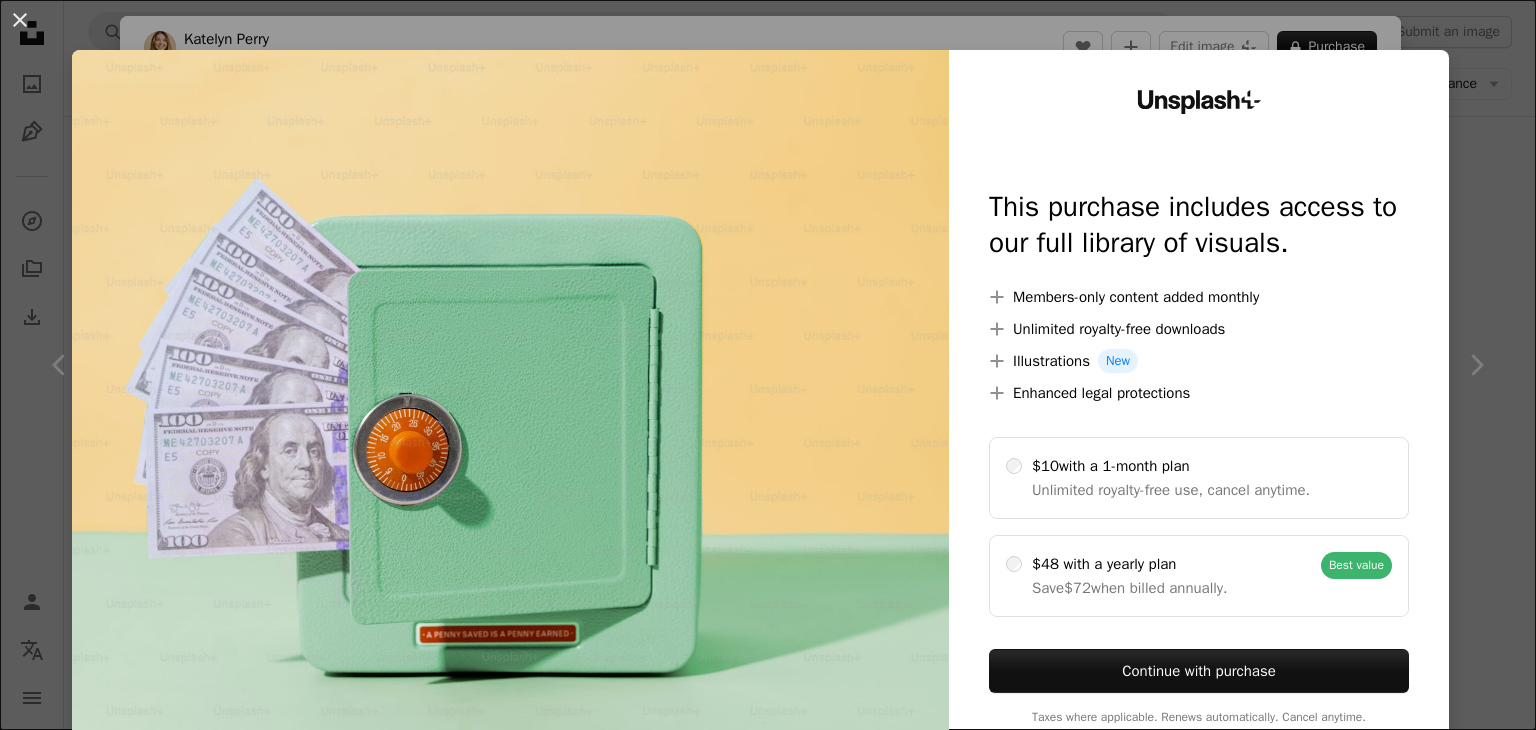 click on "An X shape Unsplash+ This purchase includes access to our full library of visuals. A plus sign Members-only content added monthly A plus sign Unlimited royalty-free downloads A plus sign Illustrations  New A plus sign Enhanced legal protections $10  with a 1-month plan Unlimited royalty-free use, cancel anytime. $48   with a yearly plan Save  $72  when billed annually. Best value Continue with purchase Taxes where applicable. Renews automatically. Cancel anytime." at bounding box center (768, 365) 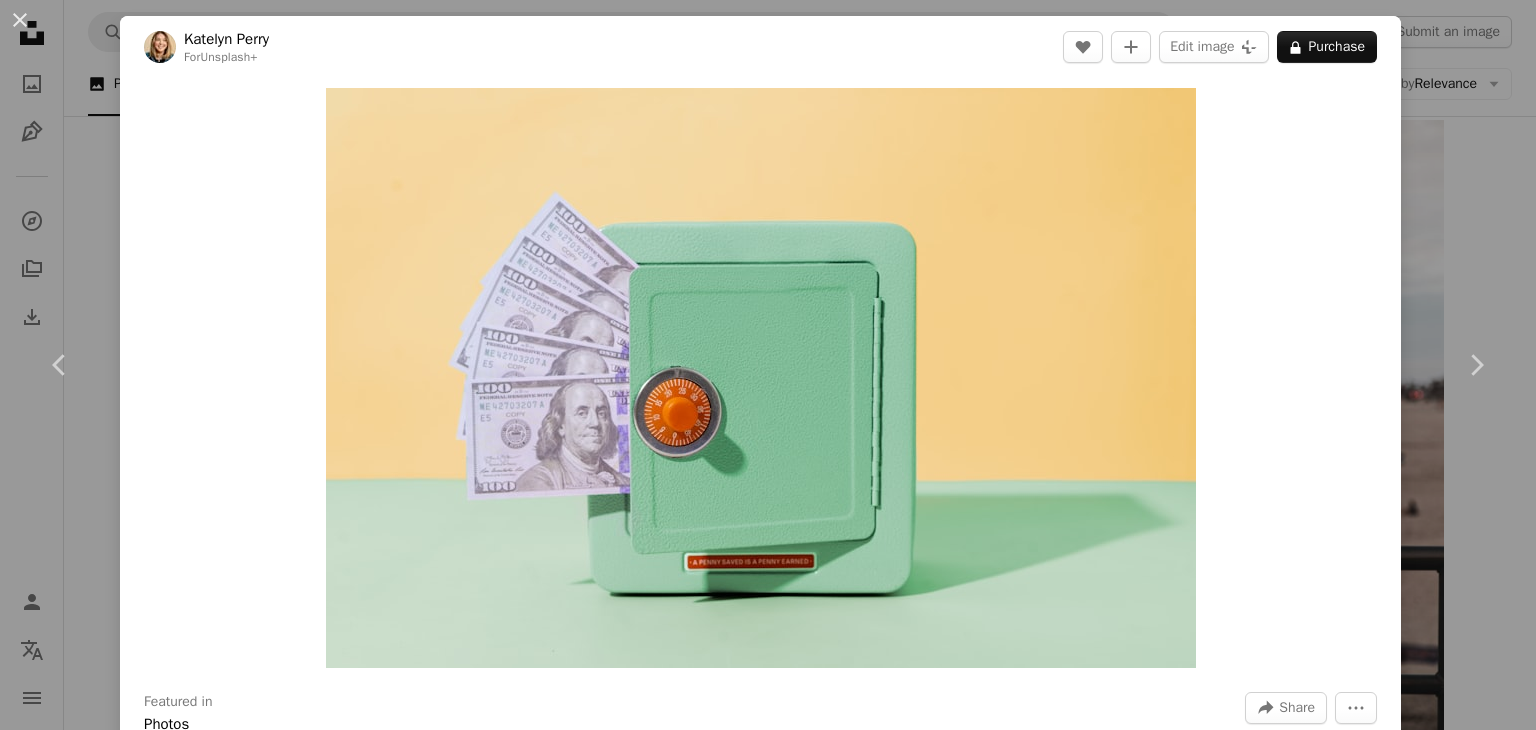 click on "An X shape Chevron left Chevron right [FIRST] [LAST] For Unsplash+ A heart A plus sign Edit image Plus sign for Unsplash+ A lock Purchase Zoom in Featured in Photos A forward-right arrow Share More Actions Calendar outlined Published on April 11, 2023 Safety Licensed under the Unsplash+ License money finance minimal 3d render render economy savings Stock Photos & Images investing financial planning funds bank vault money box Creative Commons images From this series Chevron right Plus sign for Unsplash+ Plus sign for Unsplash+ Plus sign for Unsplash+ Plus sign for Unsplash+ Plus sign for Unsplash+ Plus sign for Unsplash+ Plus sign for Unsplash+ Plus sign for Unsplash+ Plus sign for Unsplash+ Plus sign for Unsplash+ Related images Plus sign for Unsplash+ A heart A plus sign [FIRST] [LAST] For Unsplash+ A lock Purchase Plus sign for Unsplash+ A heart A plus sign Kateryna Hliznitsova For Unsplash+ A lock Purchase Plus sign for Unsplash+ A heart A plus sign Virginia Marinova For Unsplash+ A lock For" at bounding box center [768, 365] 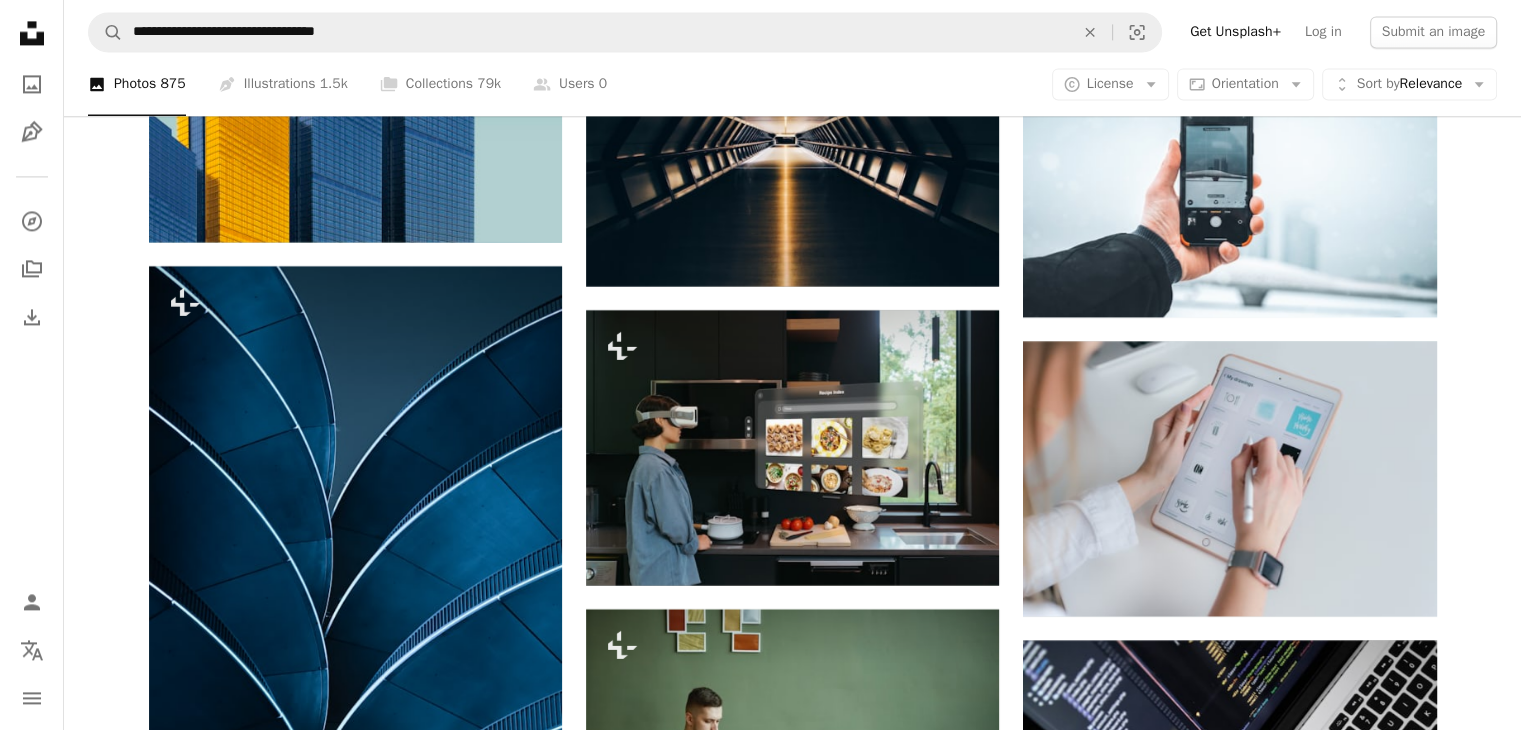 scroll, scrollTop: 10625, scrollLeft: 0, axis: vertical 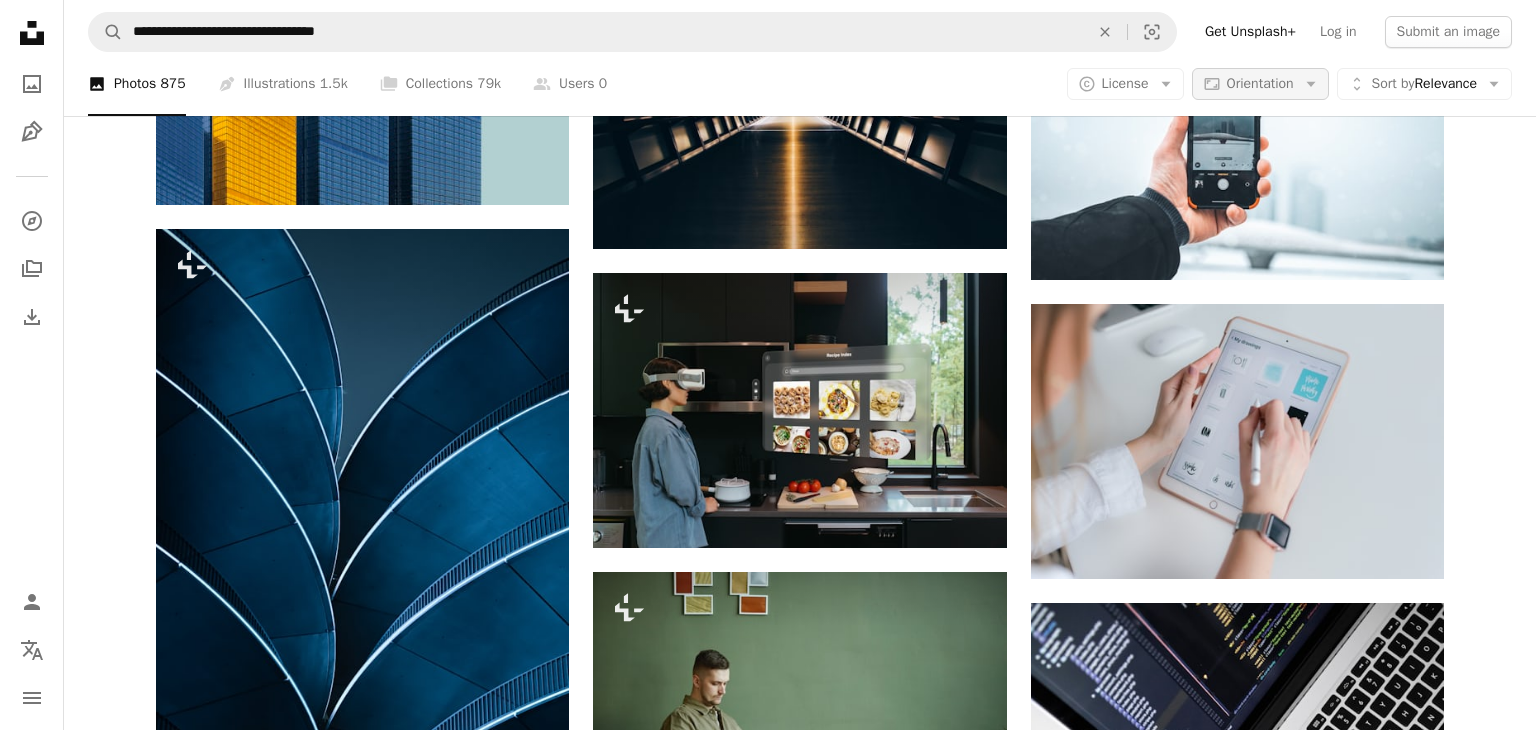 click on "Orientation" at bounding box center [1260, 83] 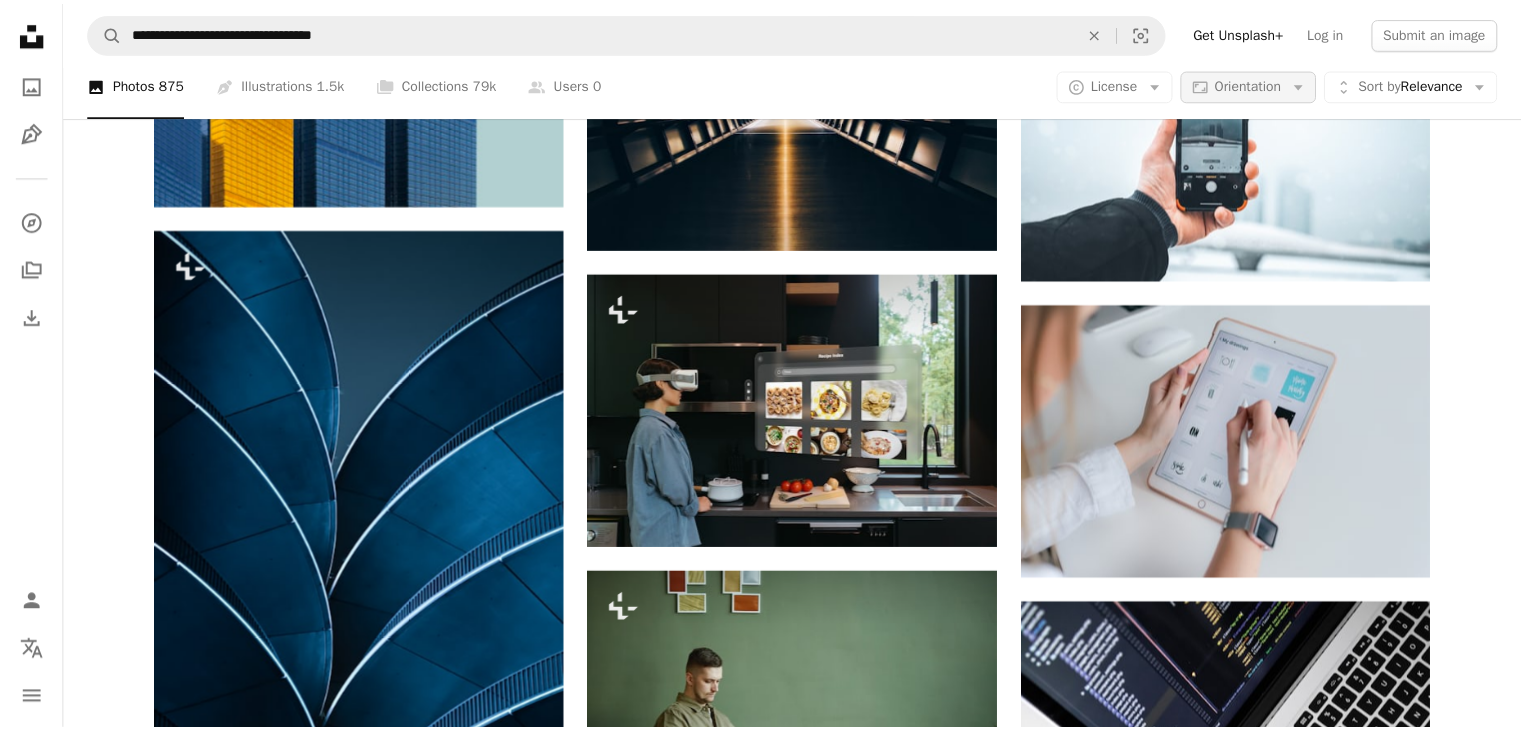 scroll, scrollTop: 10625, scrollLeft: 0, axis: vertical 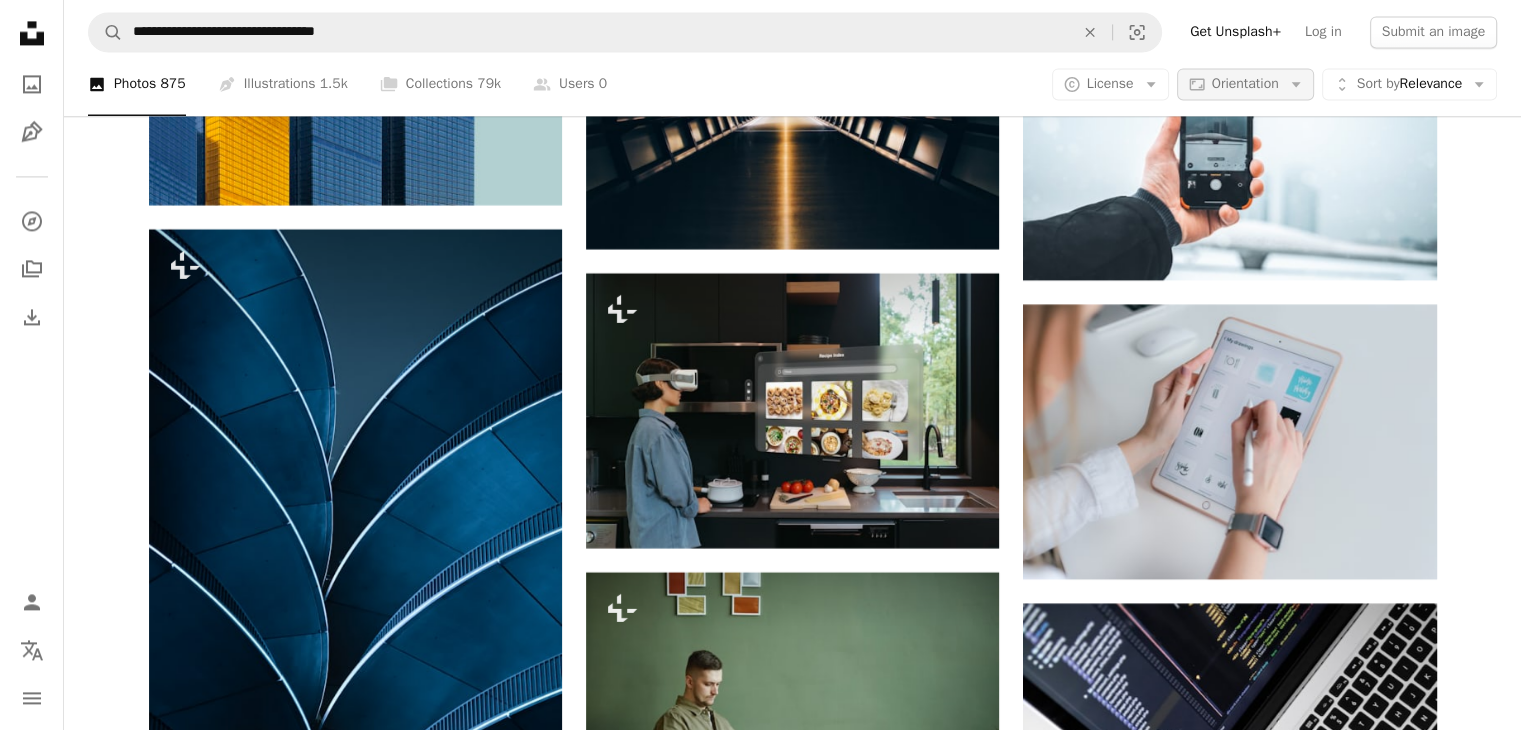 click on "Orientation" at bounding box center [1245, 83] 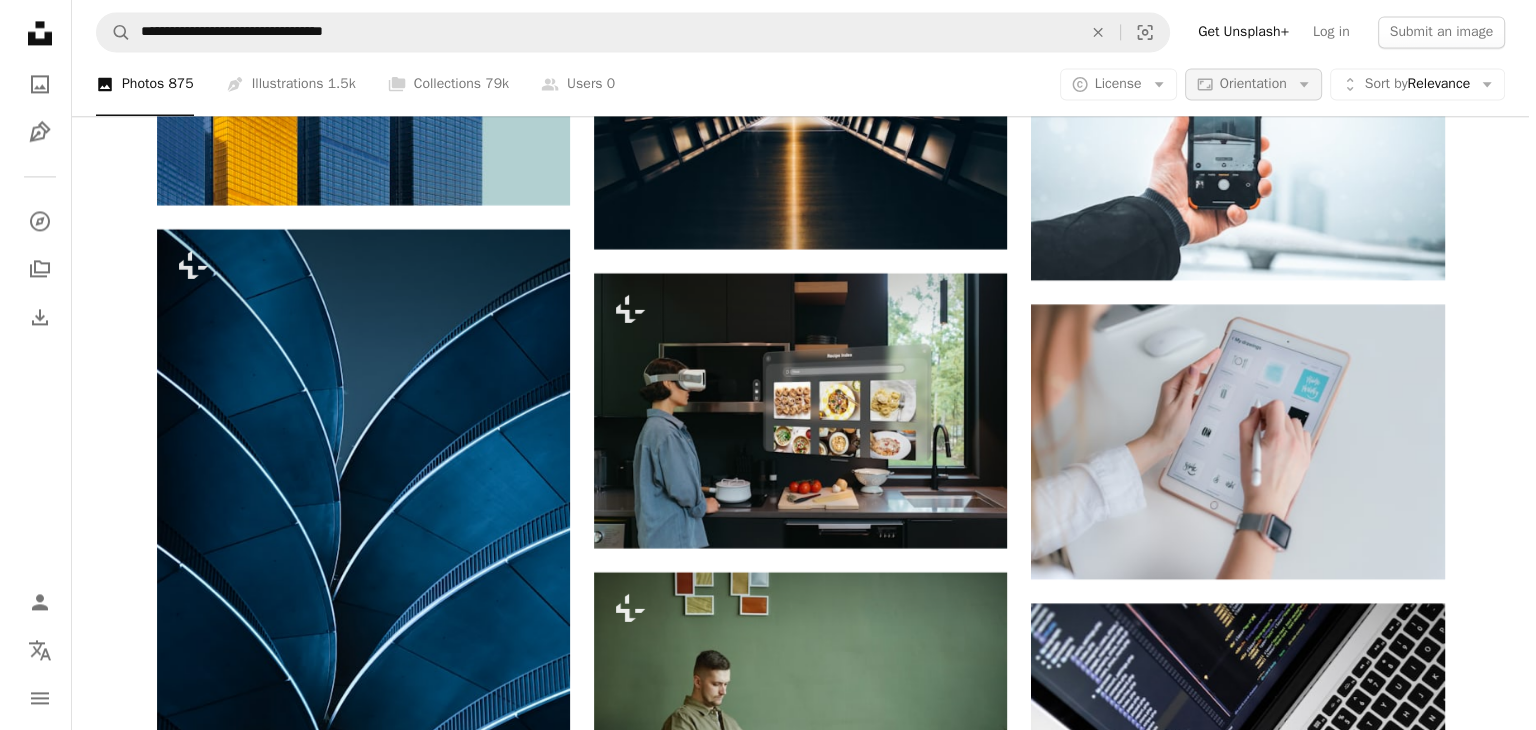 scroll, scrollTop: 0, scrollLeft: 0, axis: both 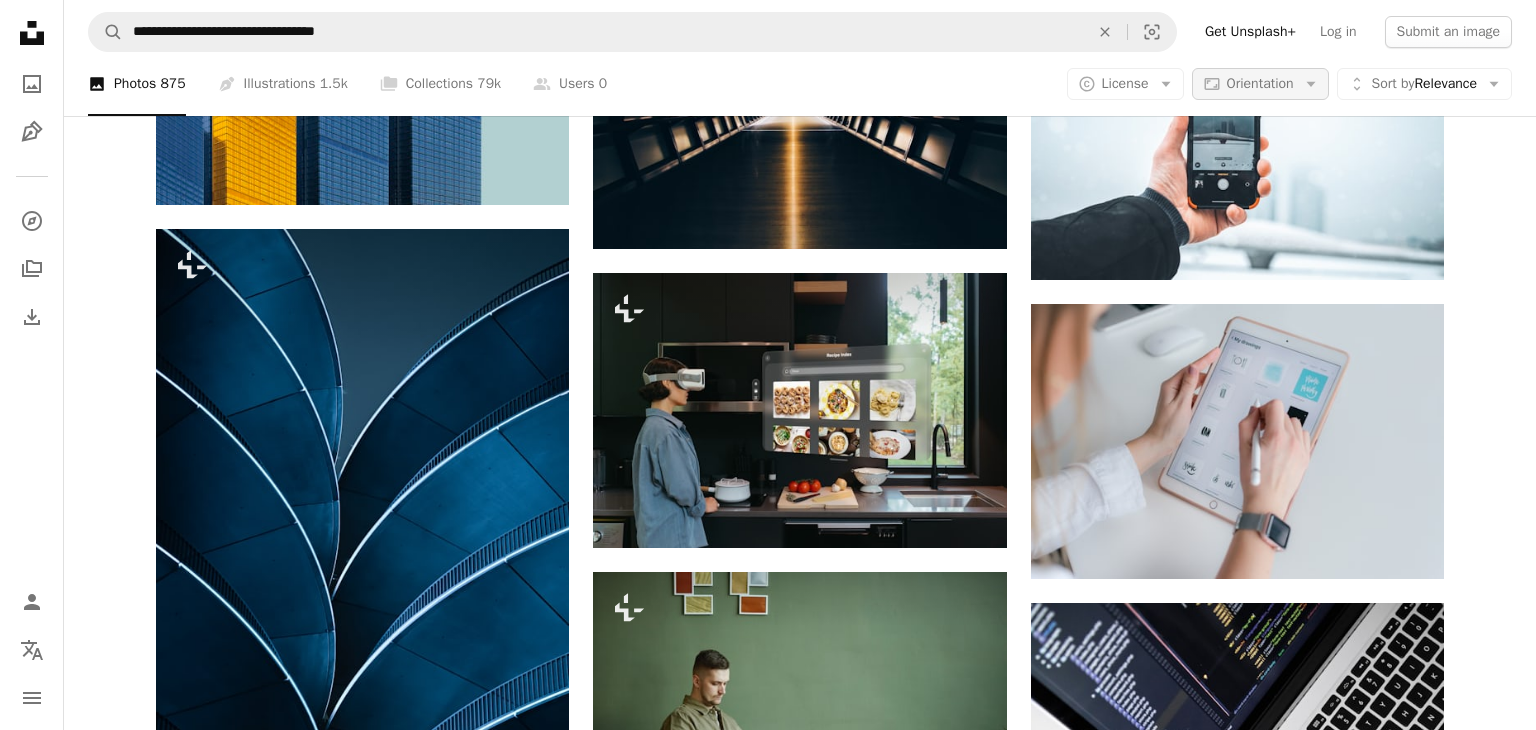 click on "Orientation" at bounding box center [1260, 83] 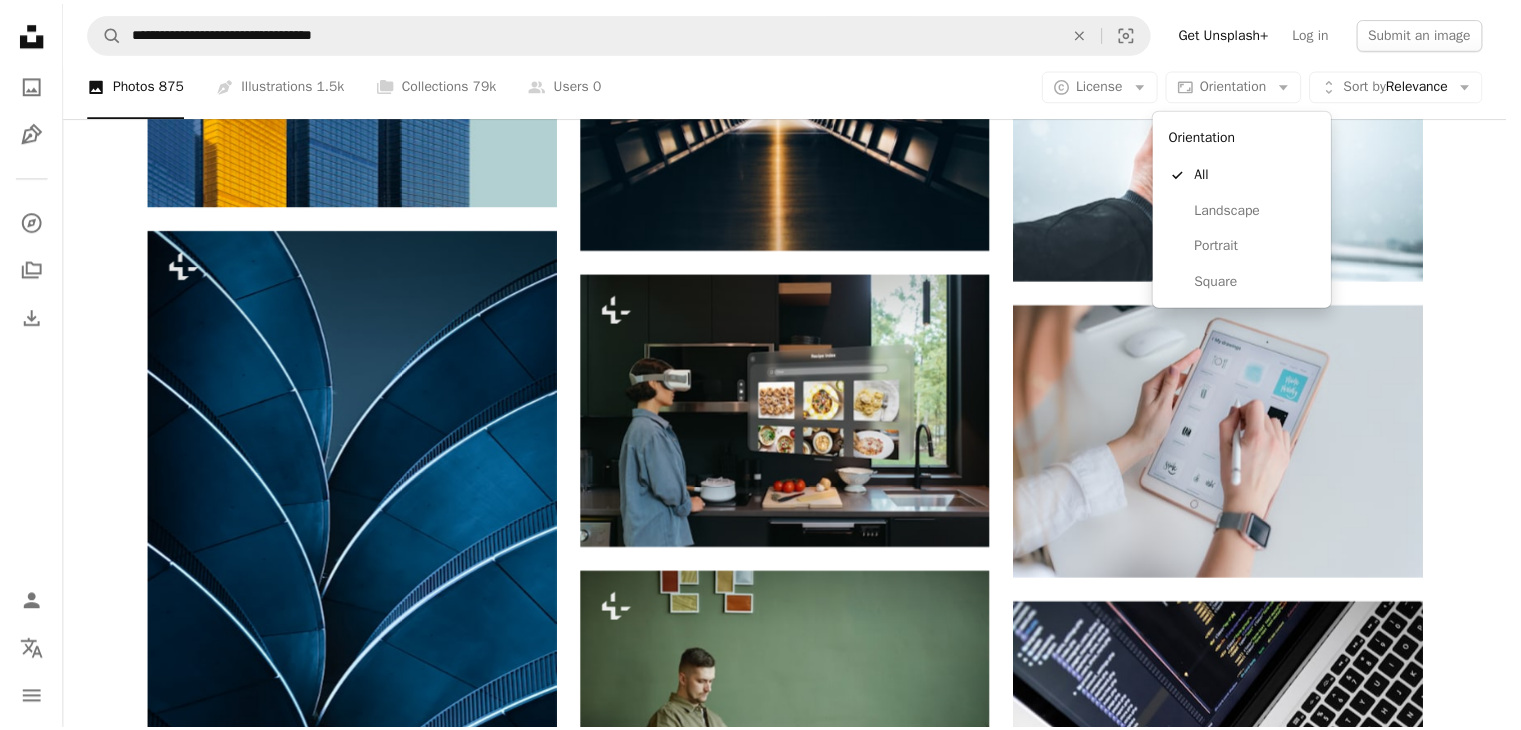 scroll, scrollTop: 10625, scrollLeft: 0, axis: vertical 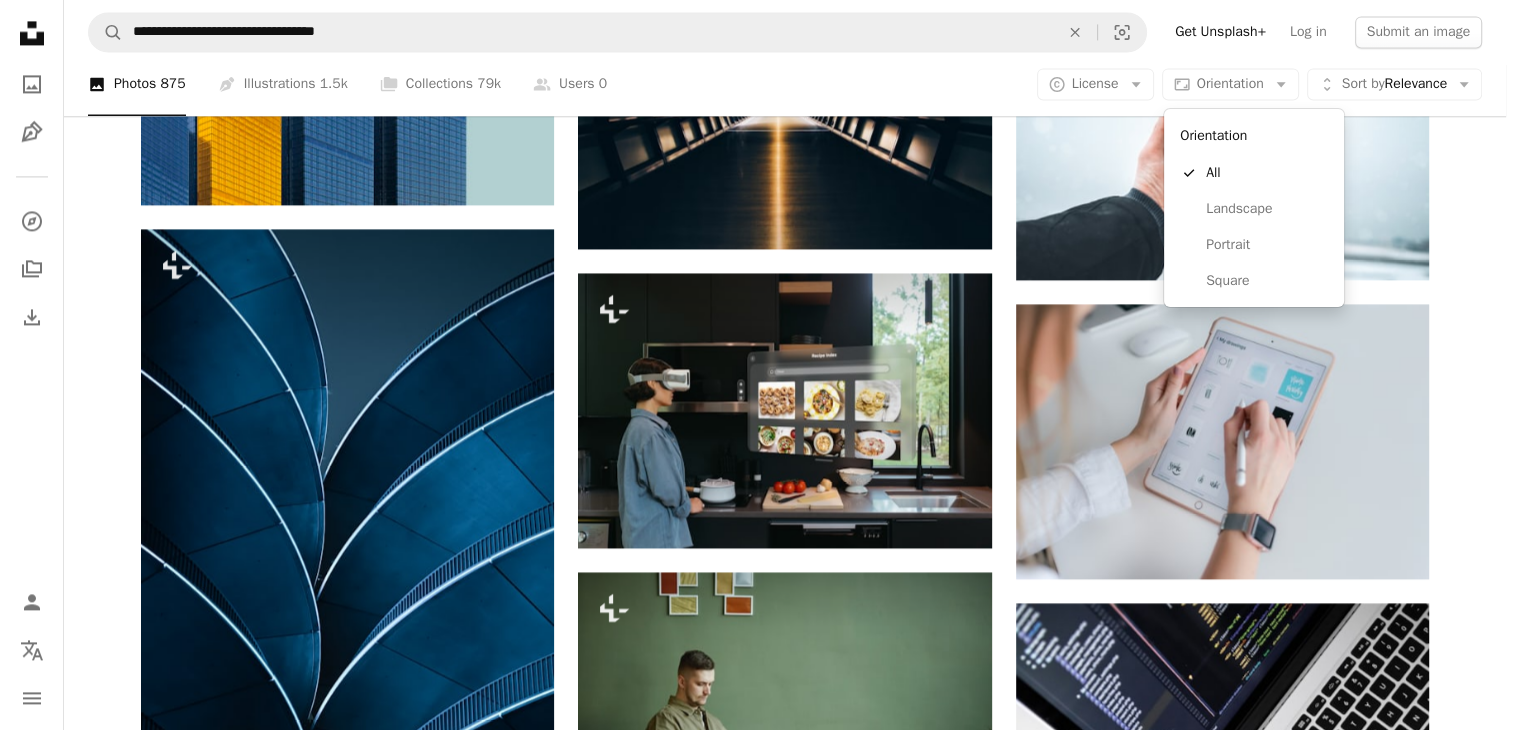 click on "**********" at bounding box center [753, 365] 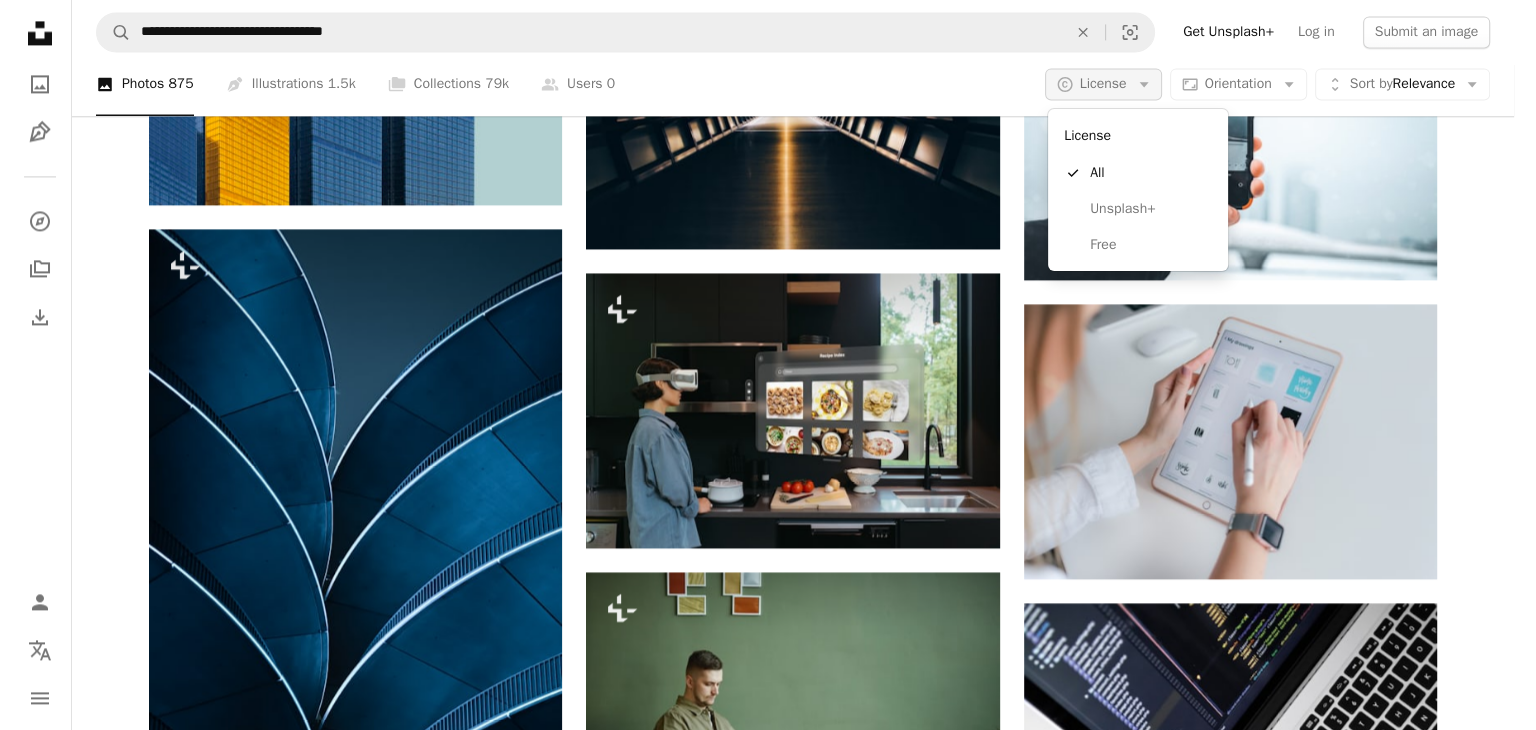 scroll, scrollTop: 0, scrollLeft: 0, axis: both 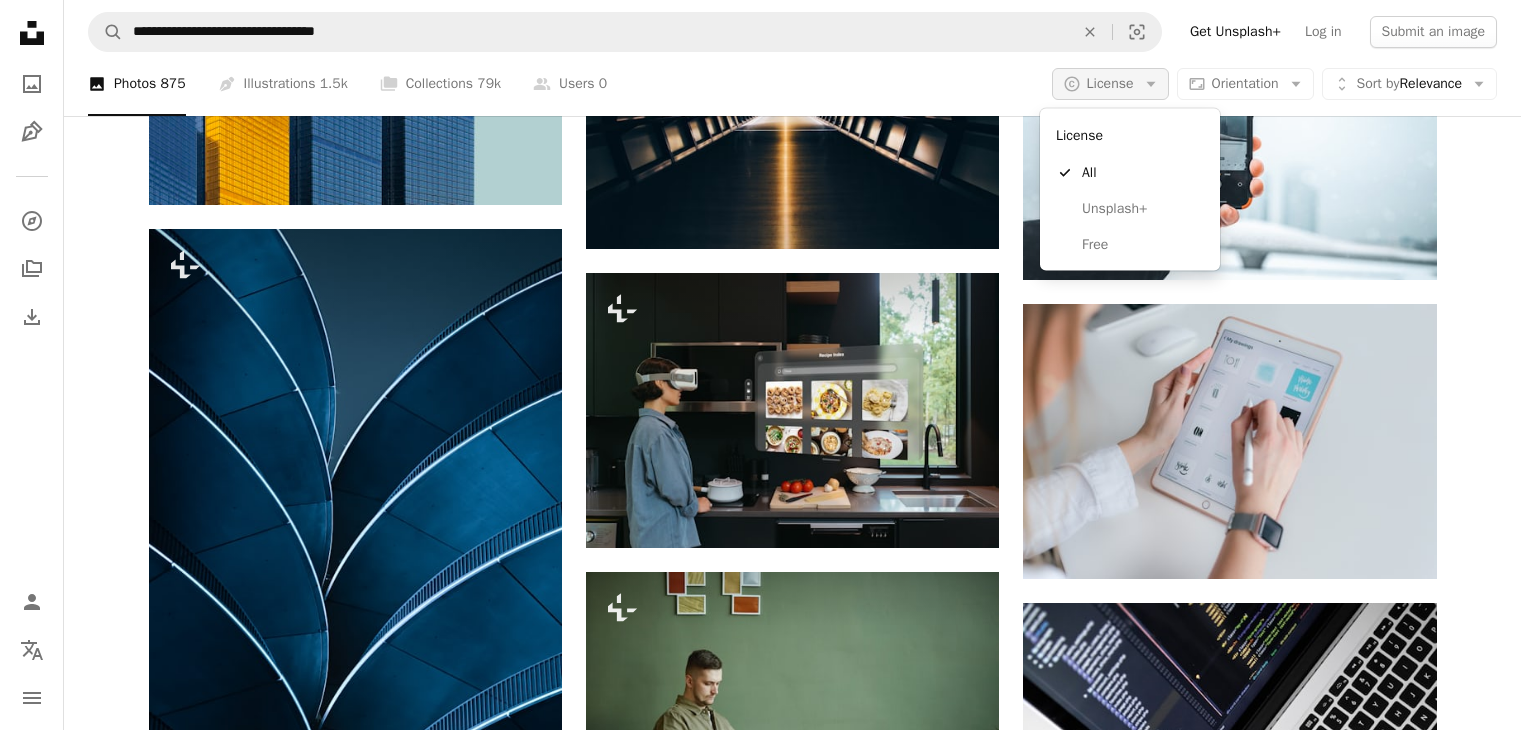 click on "A copyright icon © License Arrow down" at bounding box center (1110, 84) 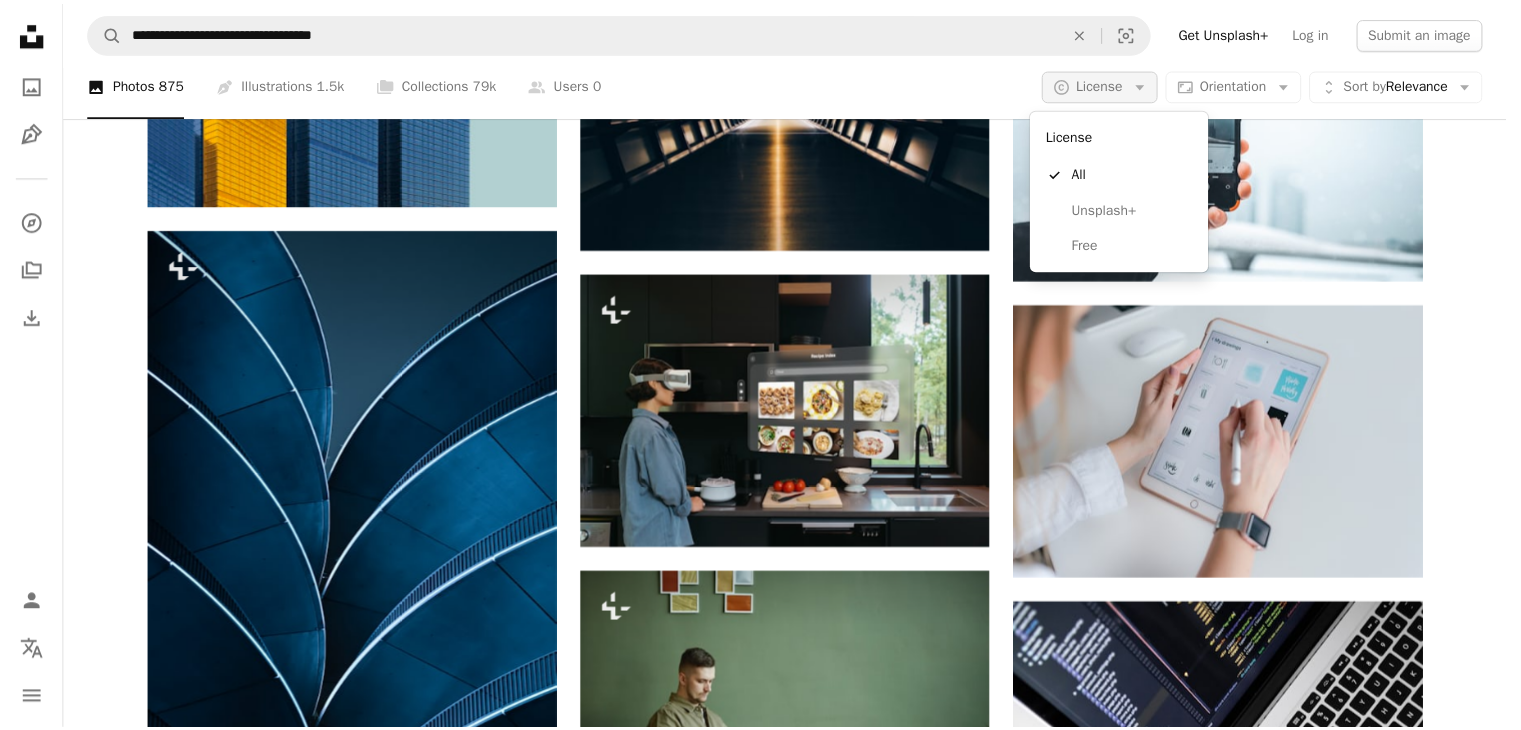 scroll, scrollTop: 10625, scrollLeft: 0, axis: vertical 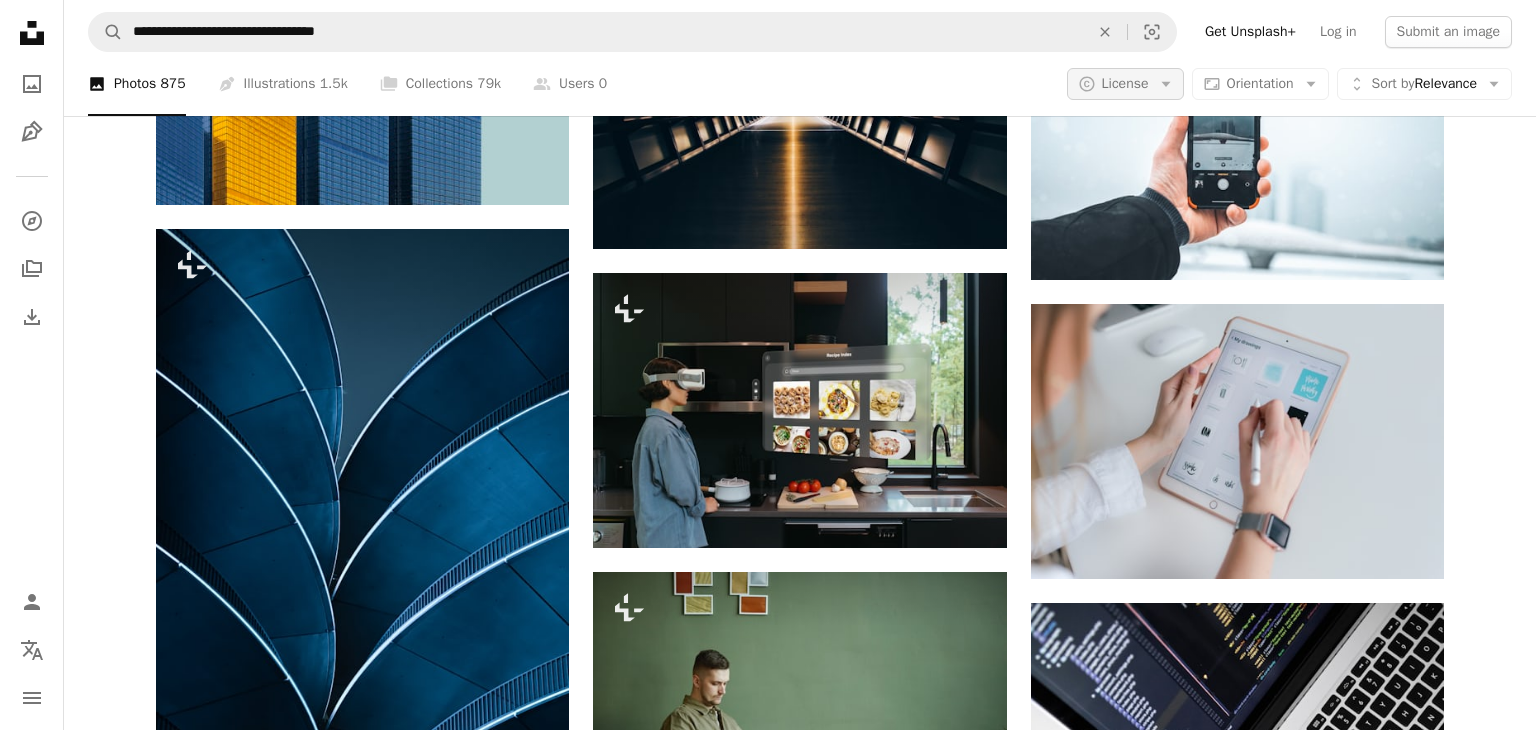 drag, startPoint x: 1112, startPoint y: 77, endPoint x: 1123, endPoint y: 97, distance: 22.825424 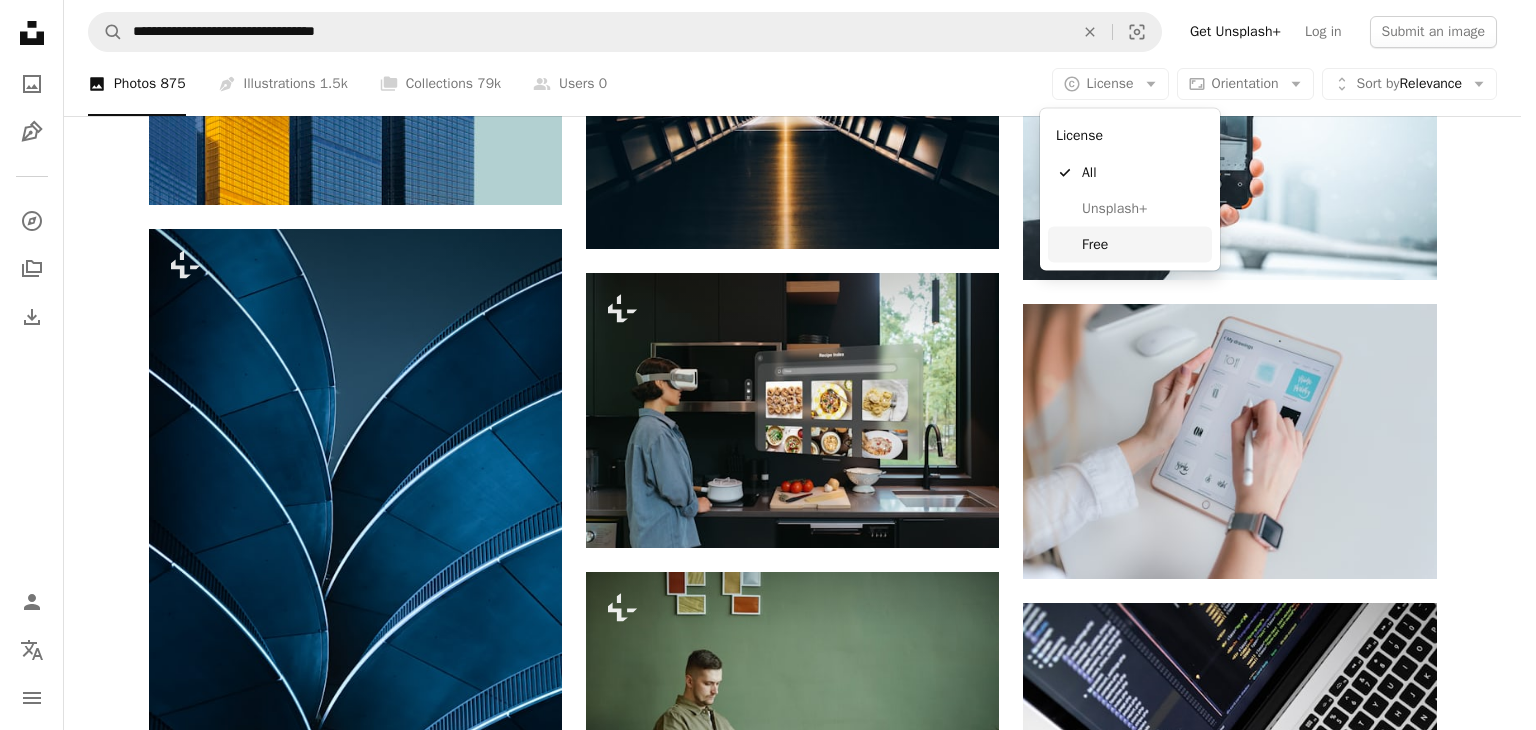 click on "Free" at bounding box center (1143, 245) 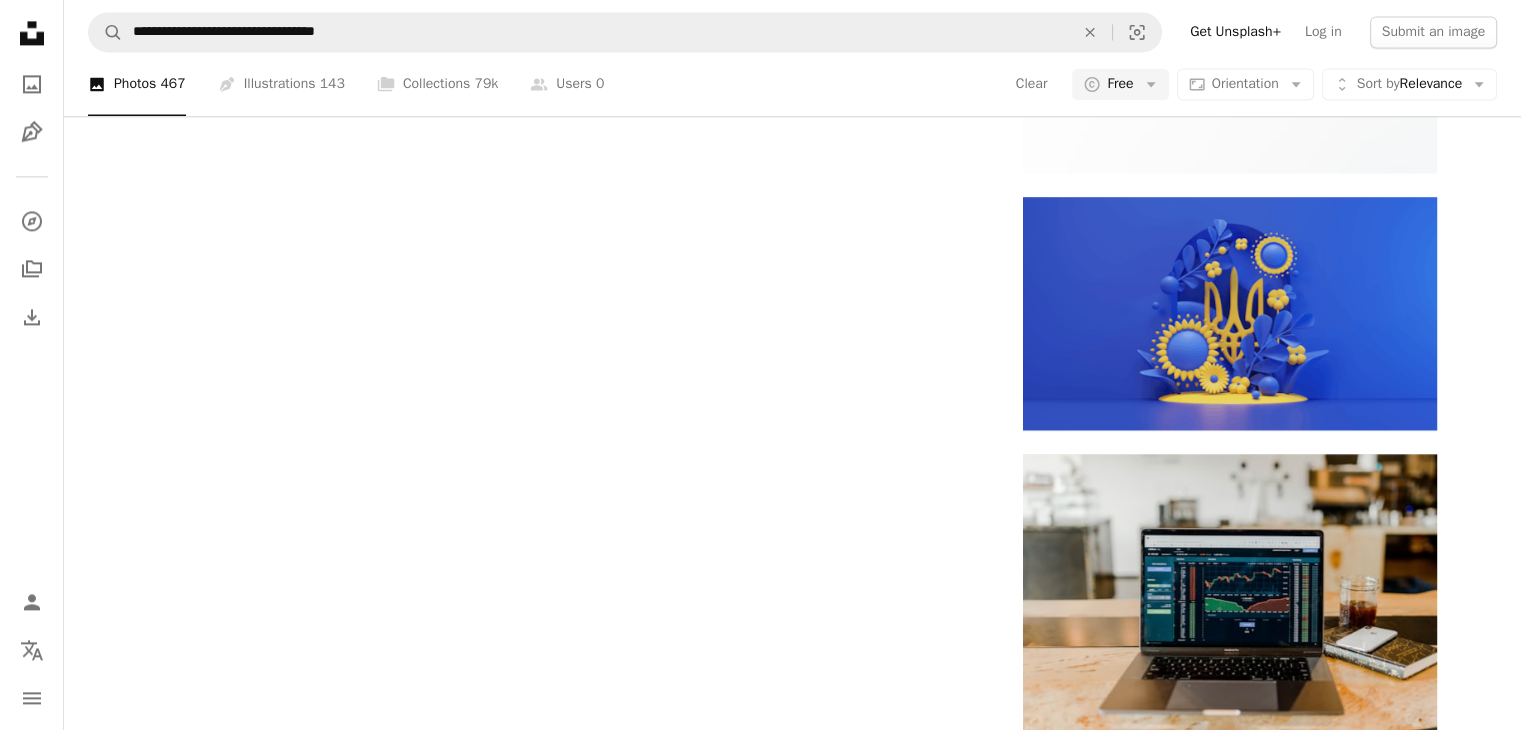 click at bounding box center [792, -2498] 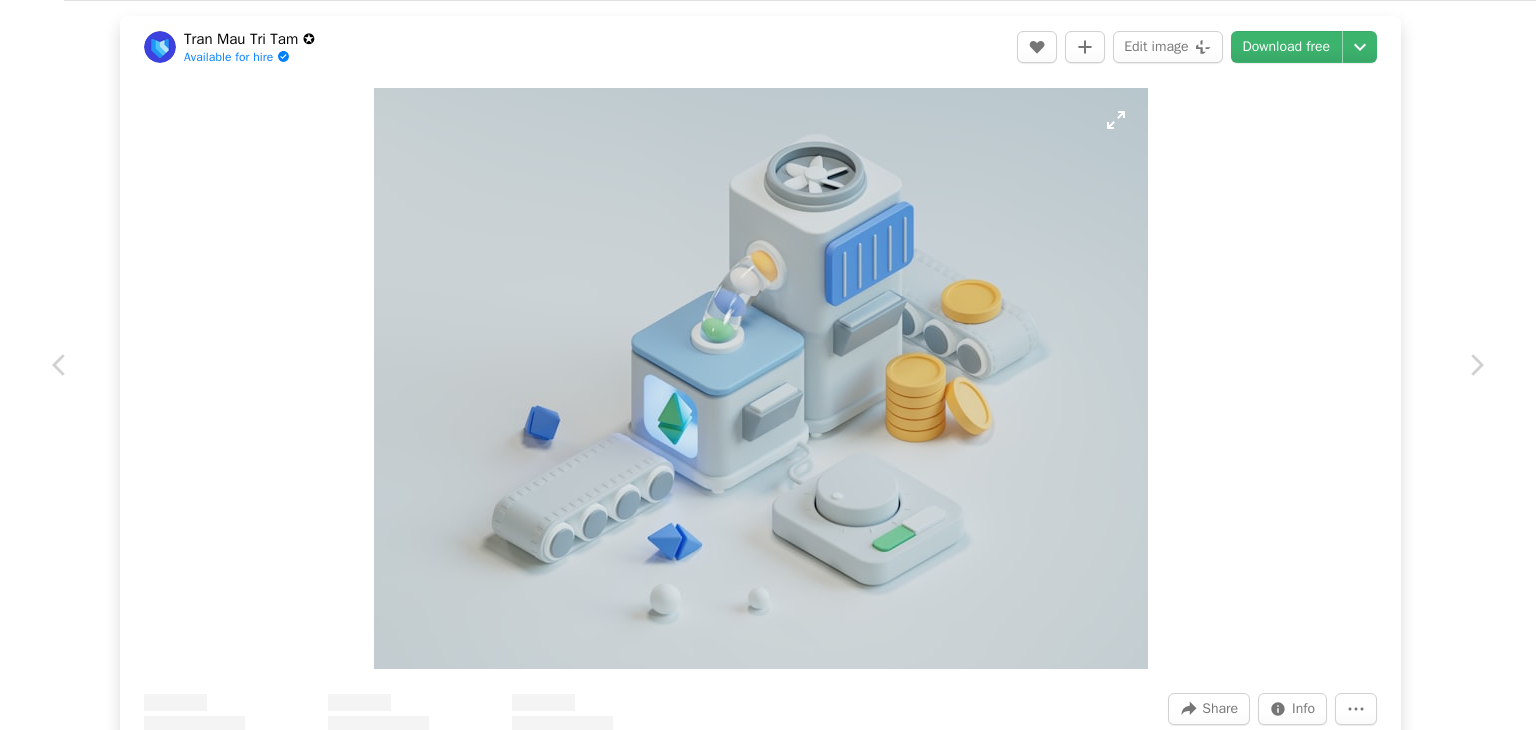 click at bounding box center (761, 378) 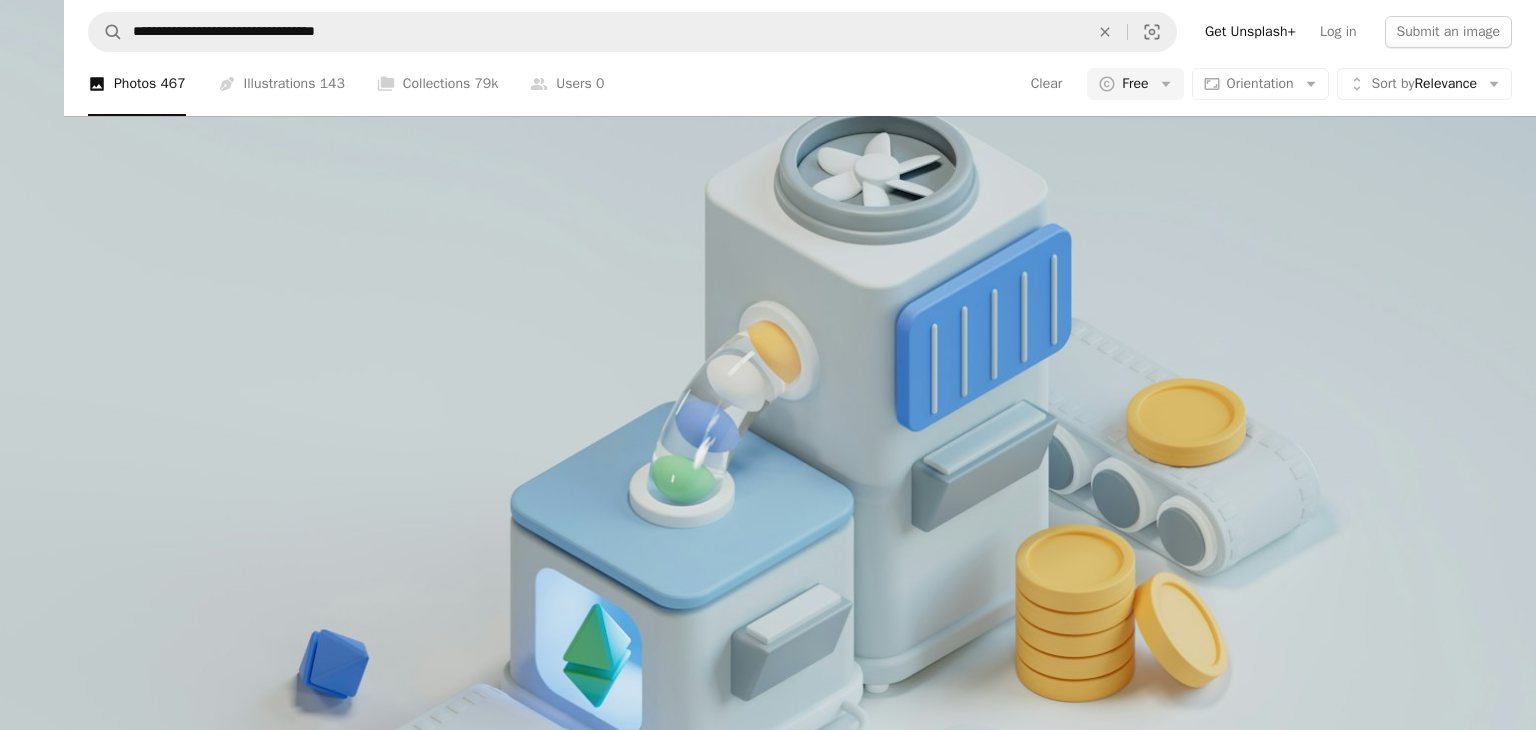scroll, scrollTop: 200, scrollLeft: 0, axis: vertical 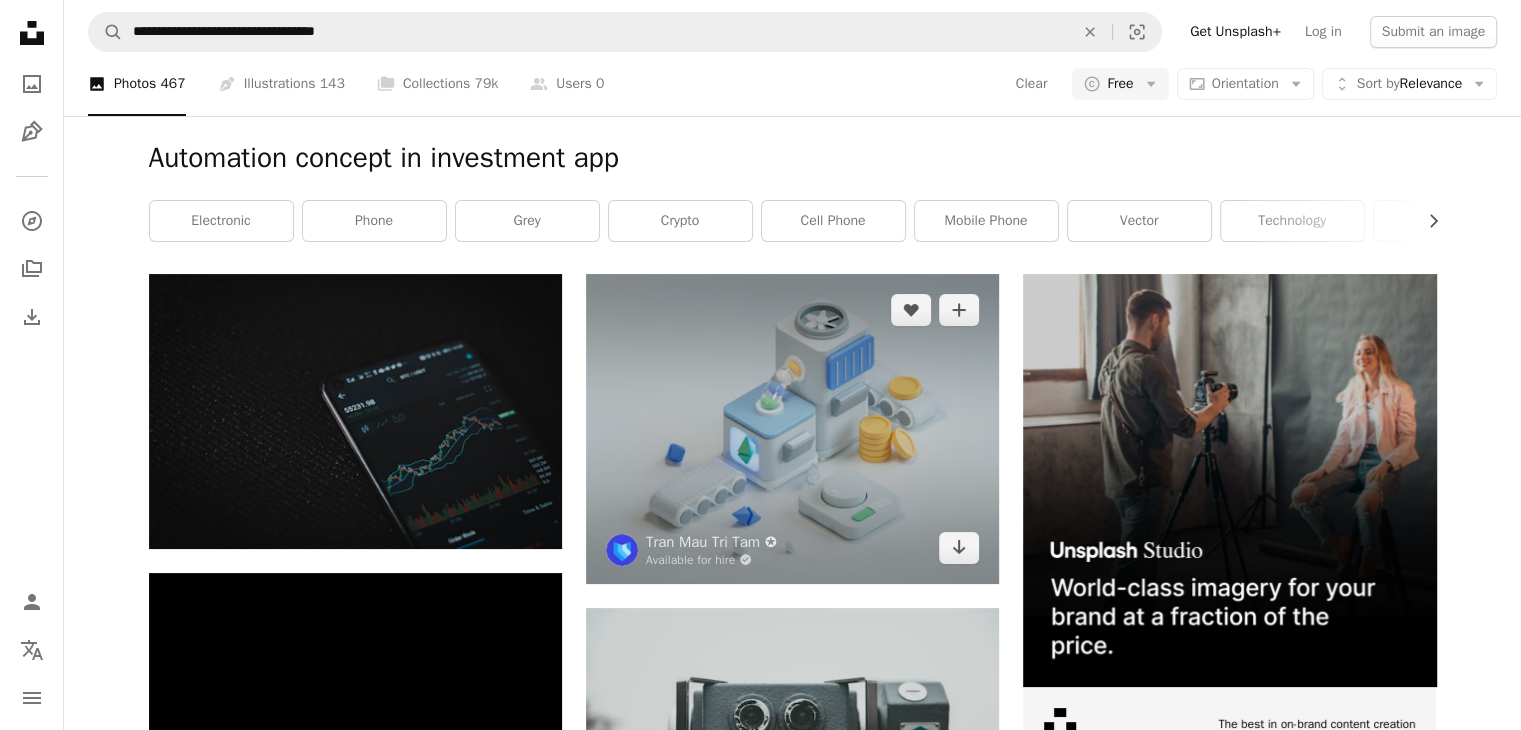click at bounding box center [792, 429] 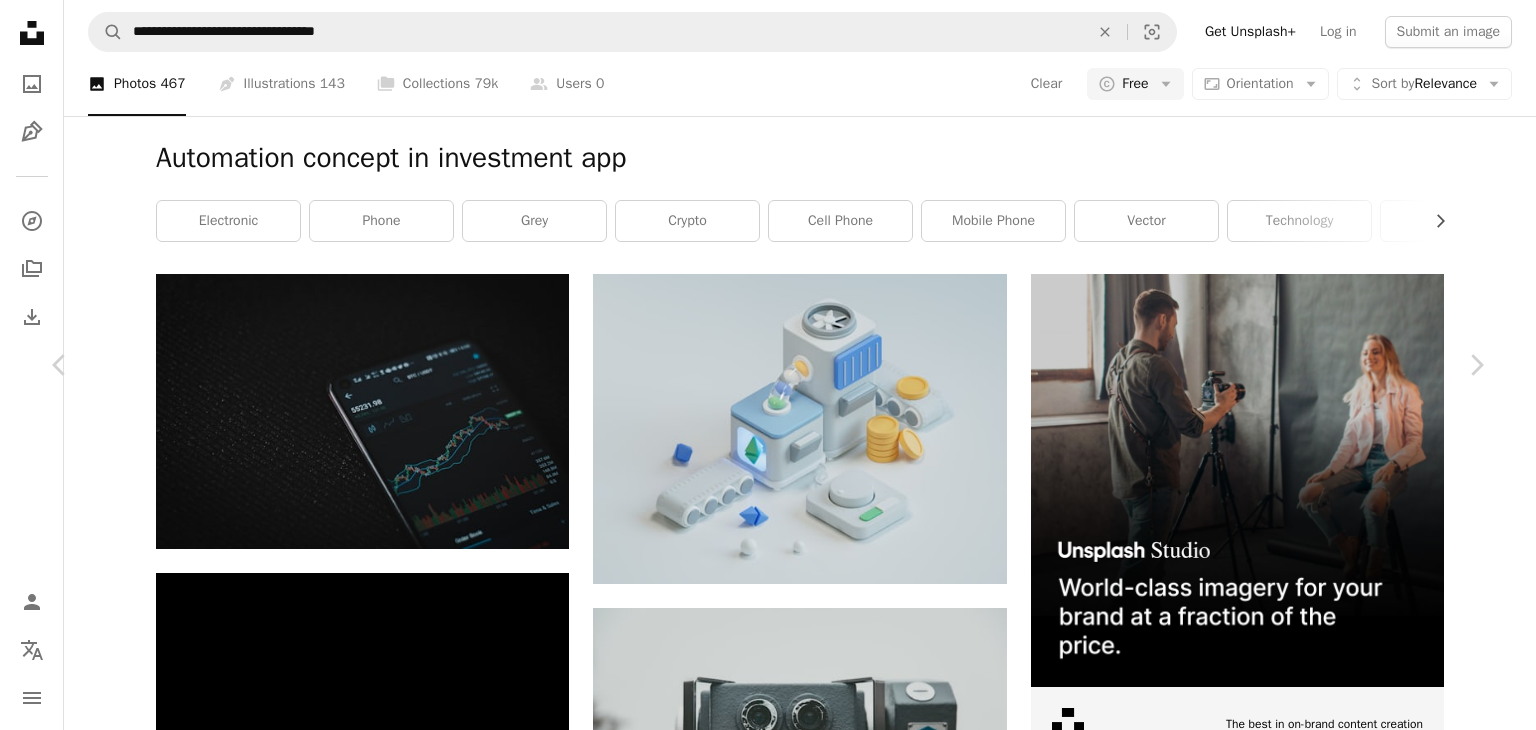 click on "Download free" at bounding box center (1287, 3704) 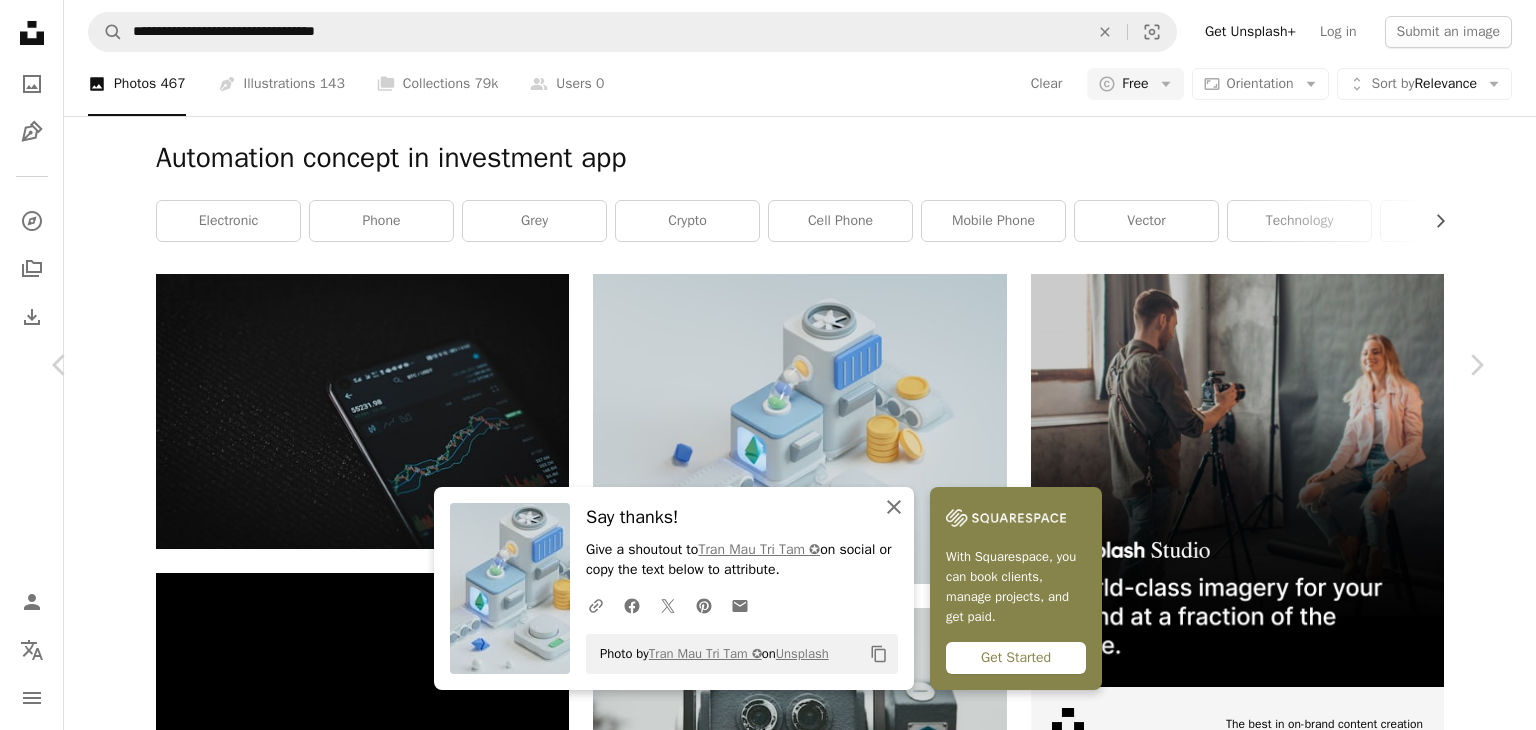 click on "An X shape" 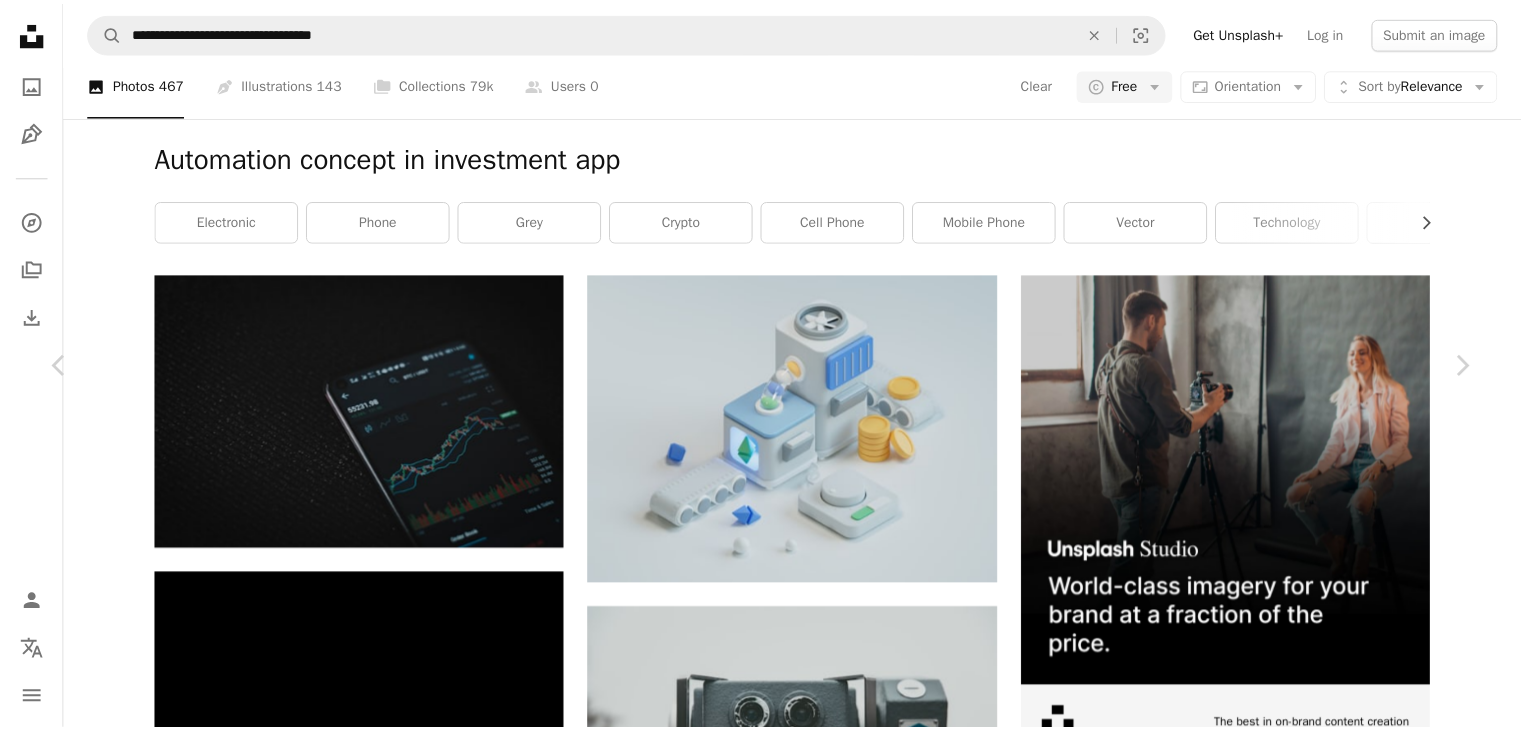 scroll, scrollTop: 7617, scrollLeft: 0, axis: vertical 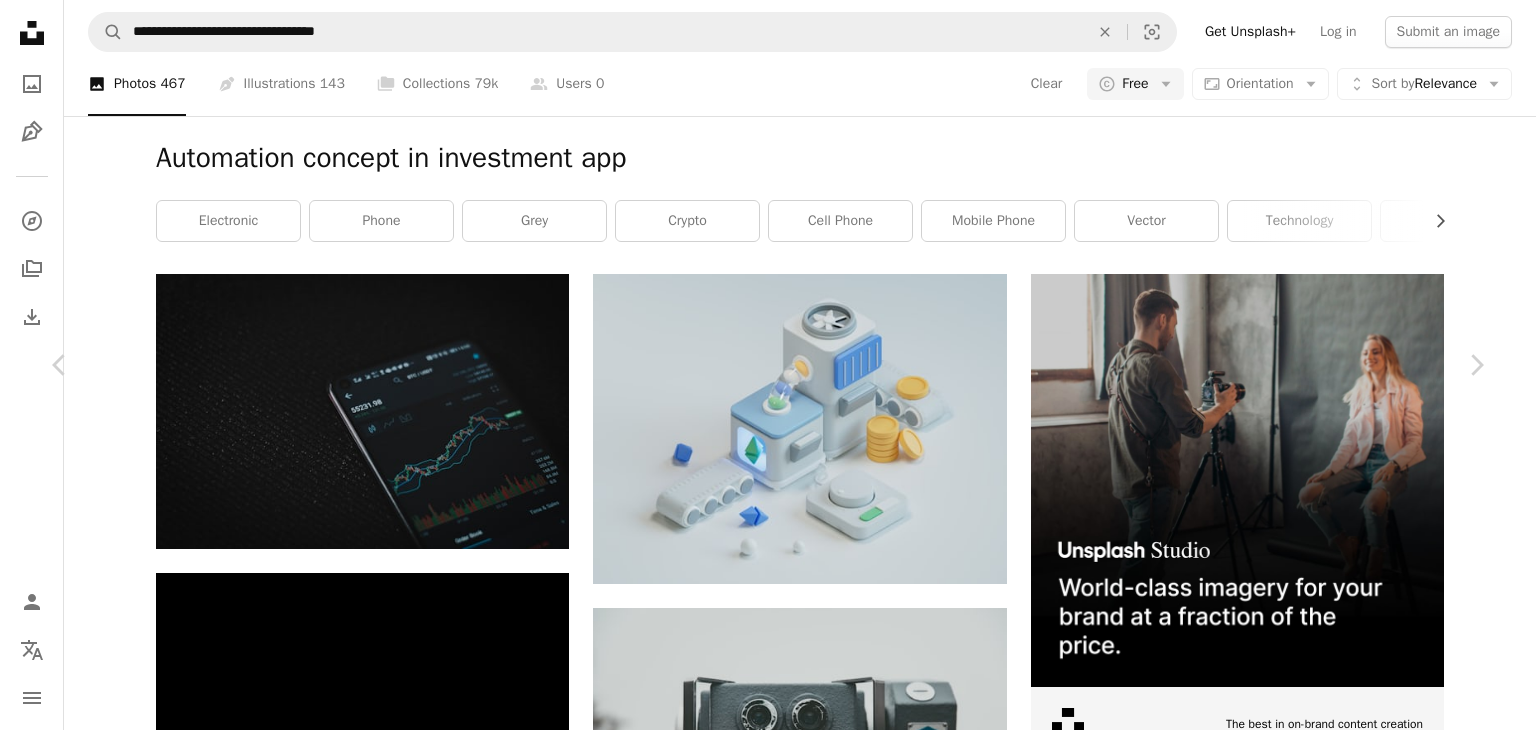 click on "An X shape Chevron left Chevron right [FIRST] [LAST] Available for hire A checkmark inside of a circle A heart A plus sign Edit image Plus sign for Unsplash+ Download free Chevron down Zoom in Views 547,342 Downloads 4,209 Featured in Photos A forward-right arrow Share Info icon Info More Actions Crypter 3D Illustration
[FIRST] [LAST] for UI8 Calendar outlined Published on March 15, 2022 Safety Free to use under the Unsplash License crypto cryptocurrency 3d illustration grey furniture lab plastic medication Free images Browse premium related images on iStock | Save 20% with code UNSPLASH20 View more on iStock ↗ Related images A heart A plus sign Ant Rozetsky Arrow pointing down A heart A plus sign Milad Fakurian Available for hire A checkmark inside of a circle Arrow pointing down A heart A plus sign Ant Rozetsky Arrow pointing down Plus sign for Unsplash+ A heart A plus sign Getty Images For Unsplash+ A lock Purchase A heart A plus sign [FIRST] [LAST] Available for hire A heart For" at bounding box center [768, 4022] 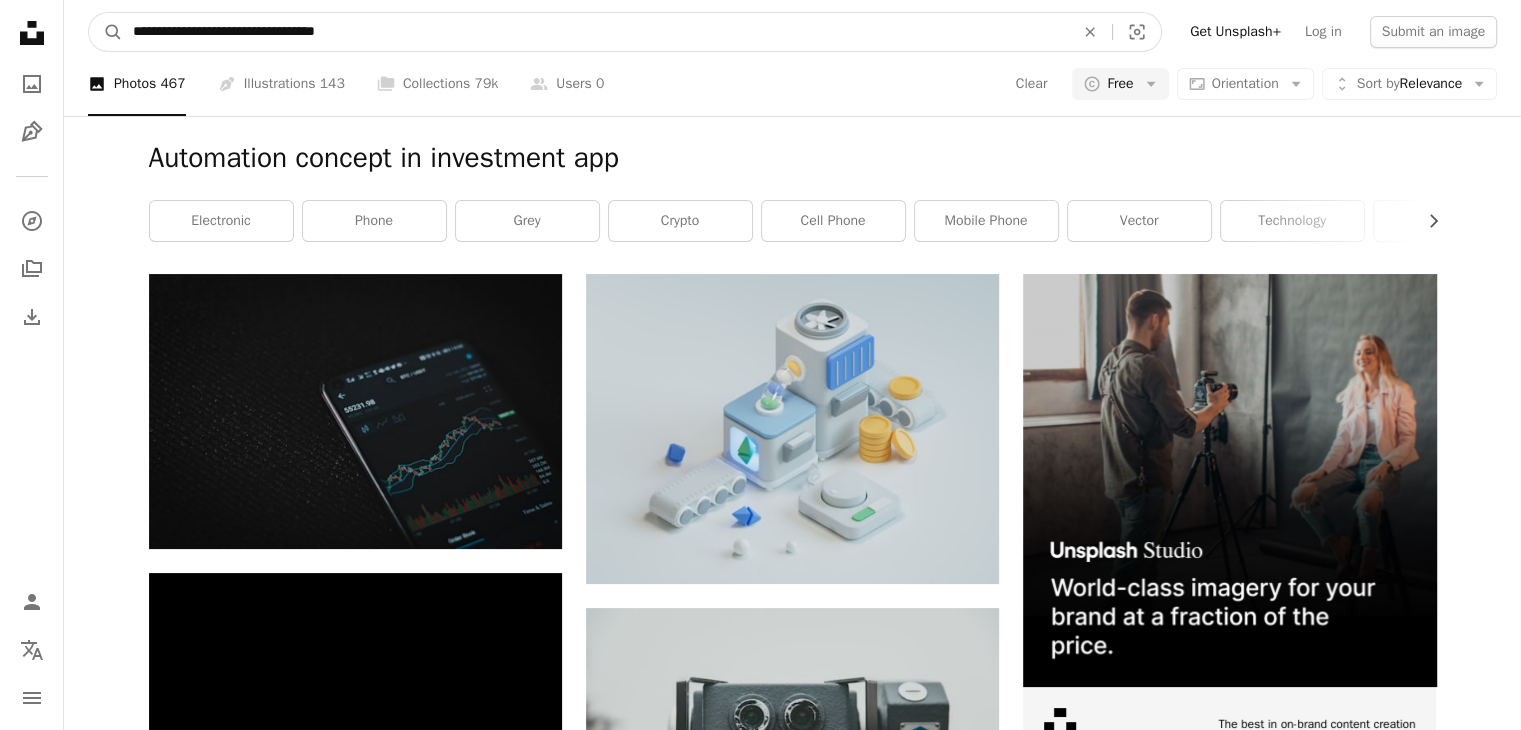 click on "**********" at bounding box center (595, 32) 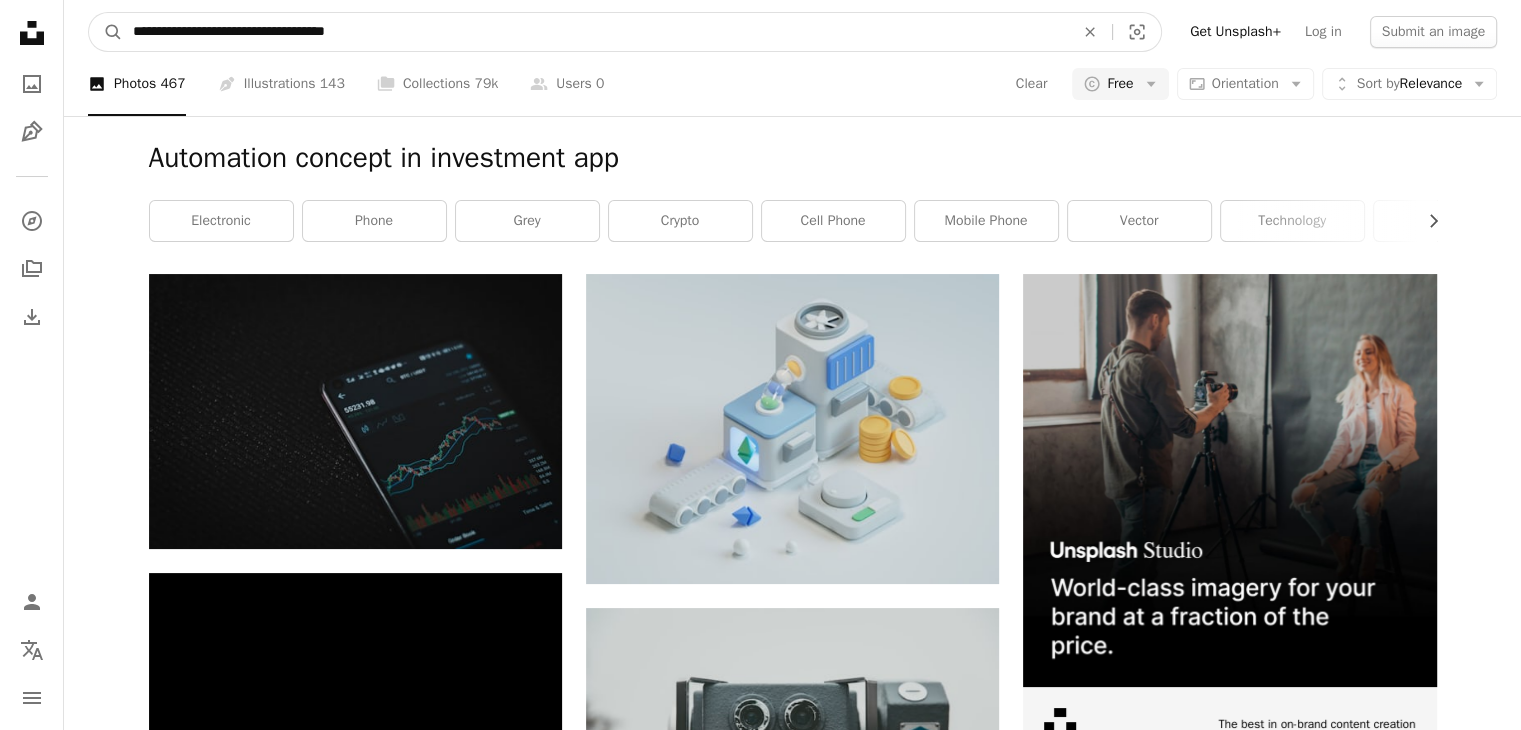 type on "**********" 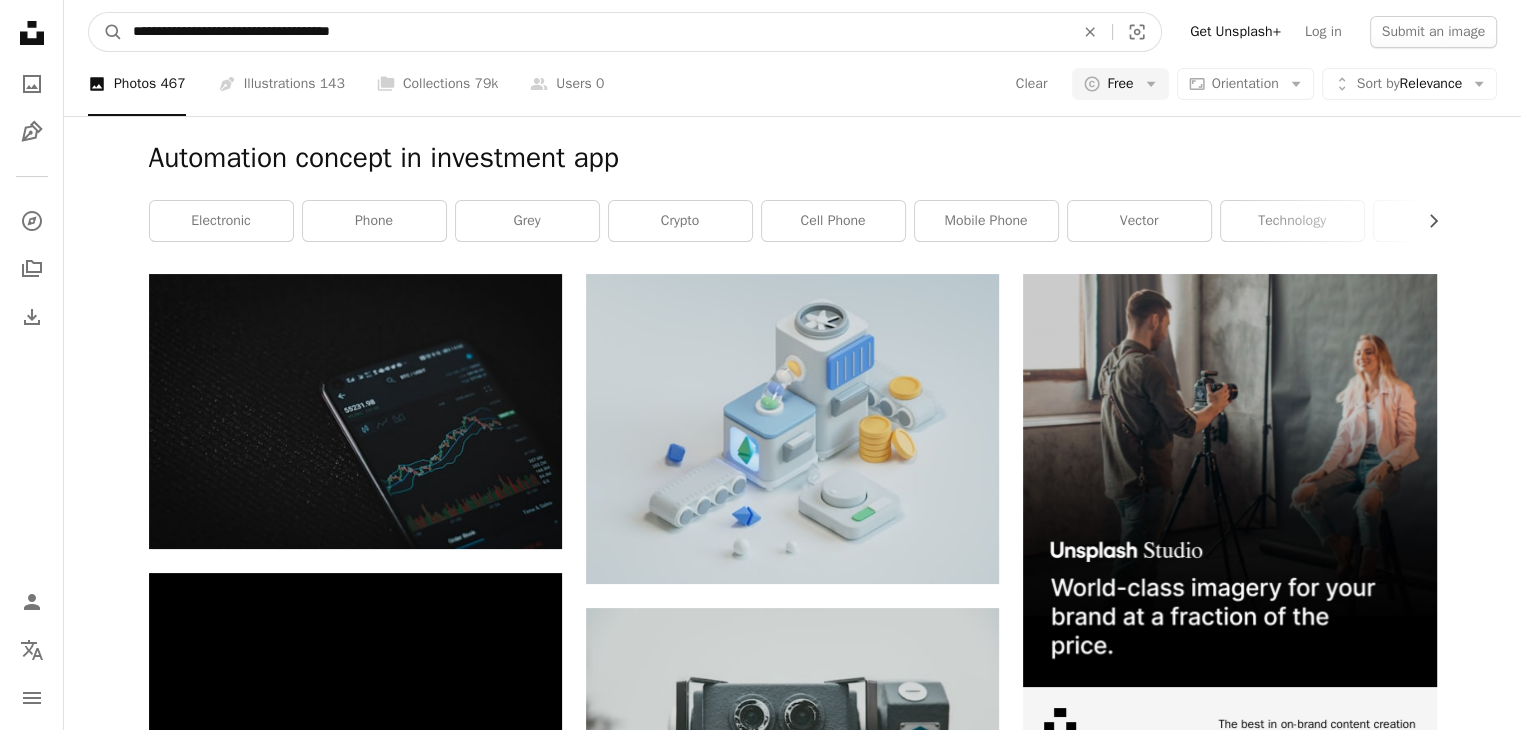 click on "A magnifying glass" at bounding box center (106, 32) 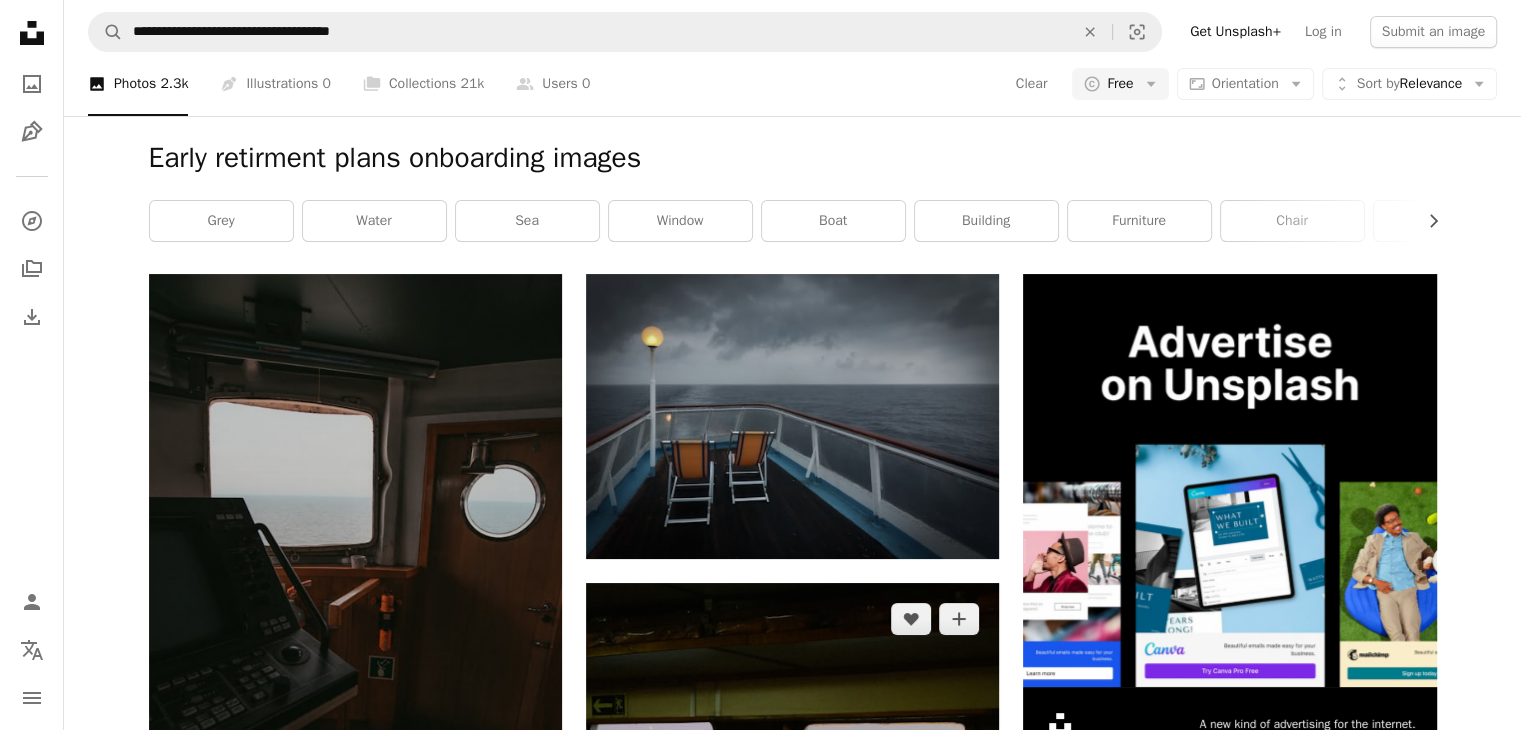 scroll, scrollTop: 900, scrollLeft: 0, axis: vertical 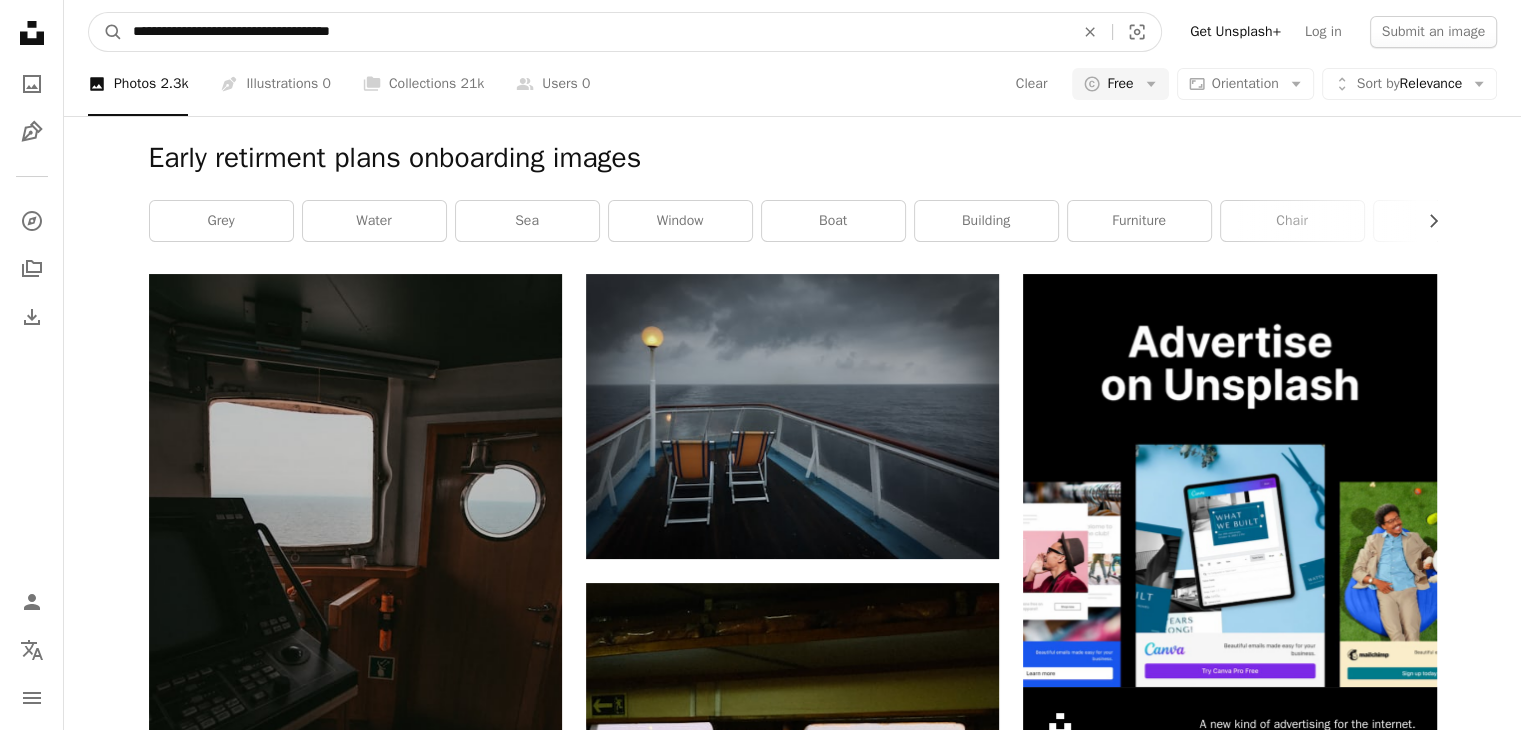 click on "**********" at bounding box center (595, 32) 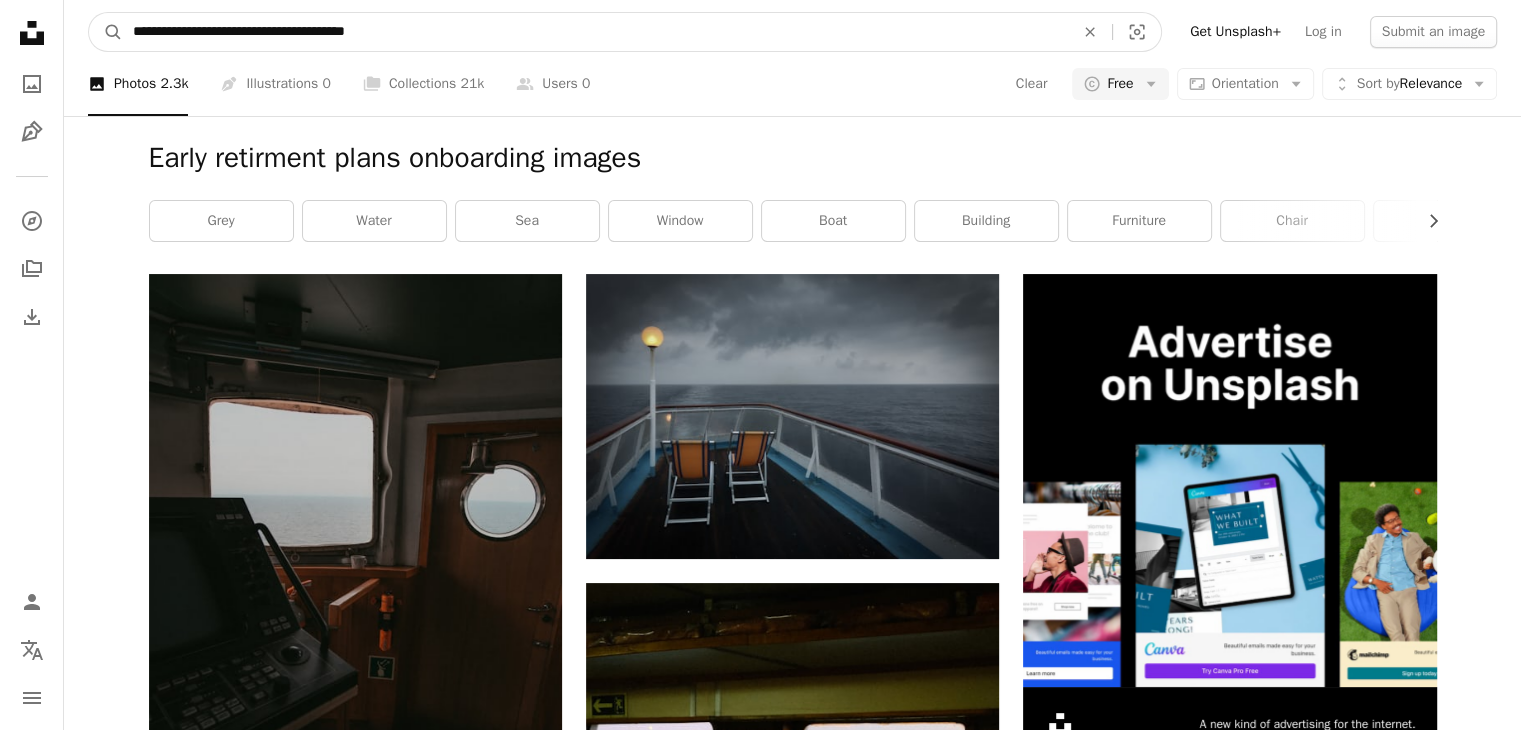 type on "**********" 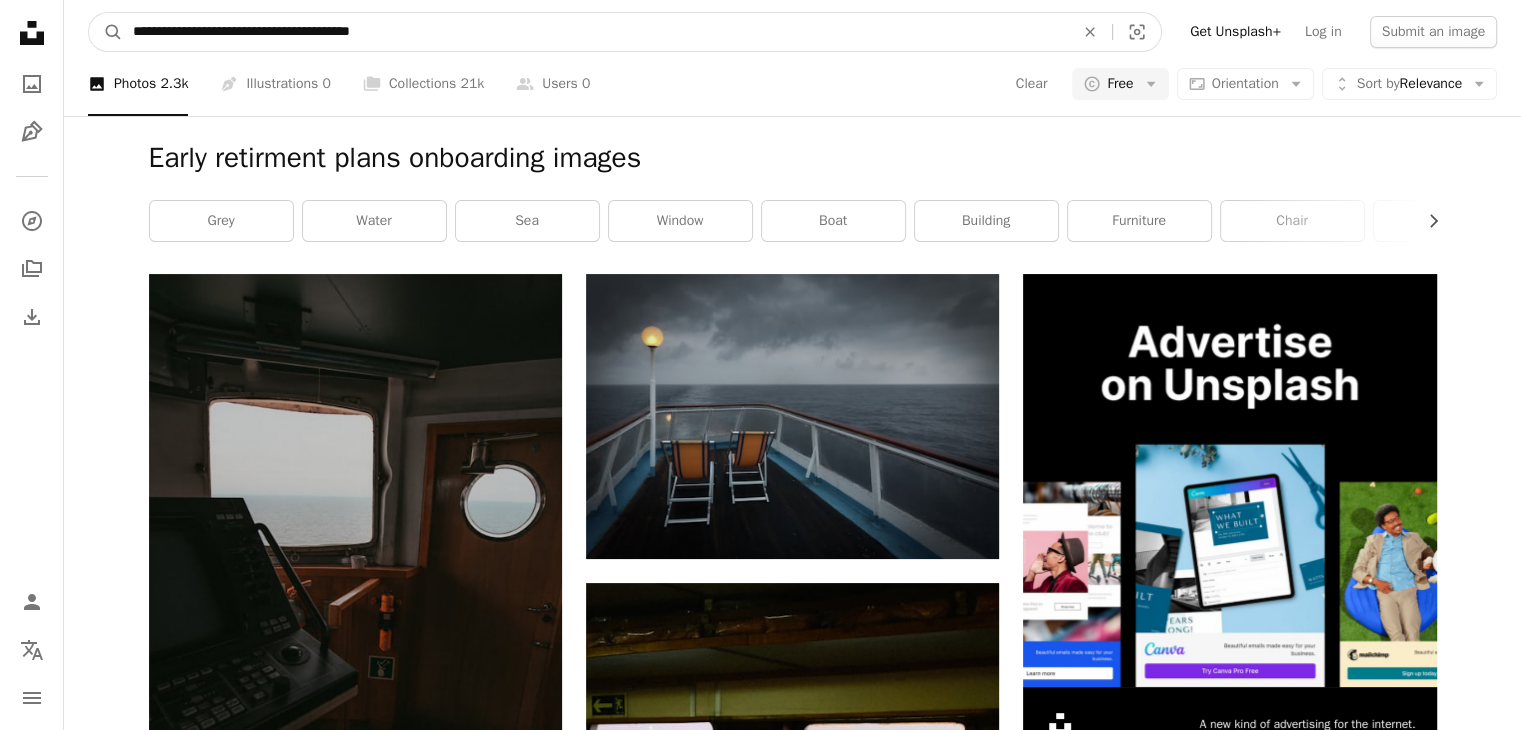click on "A magnifying glass" at bounding box center [106, 32] 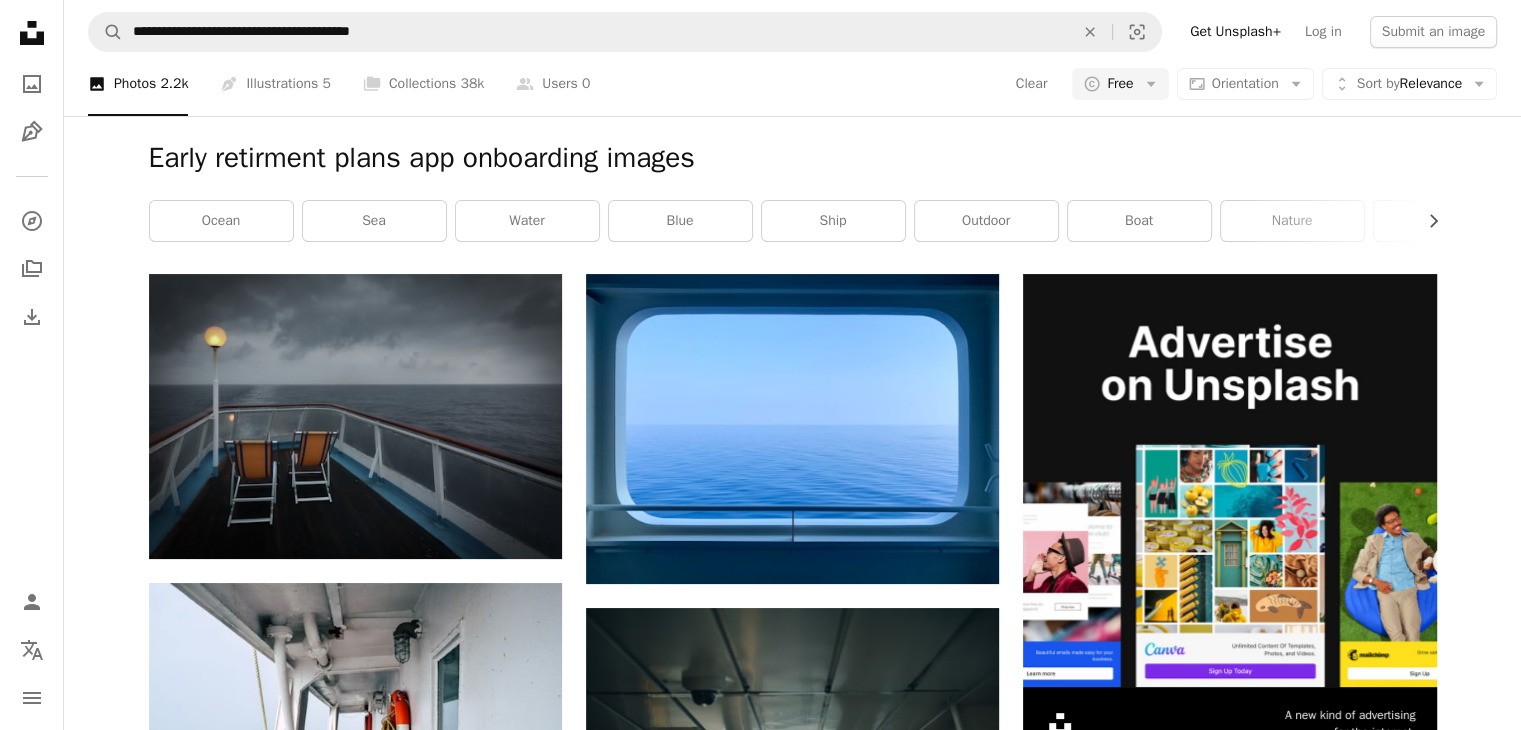 scroll, scrollTop: 3324, scrollLeft: 0, axis: vertical 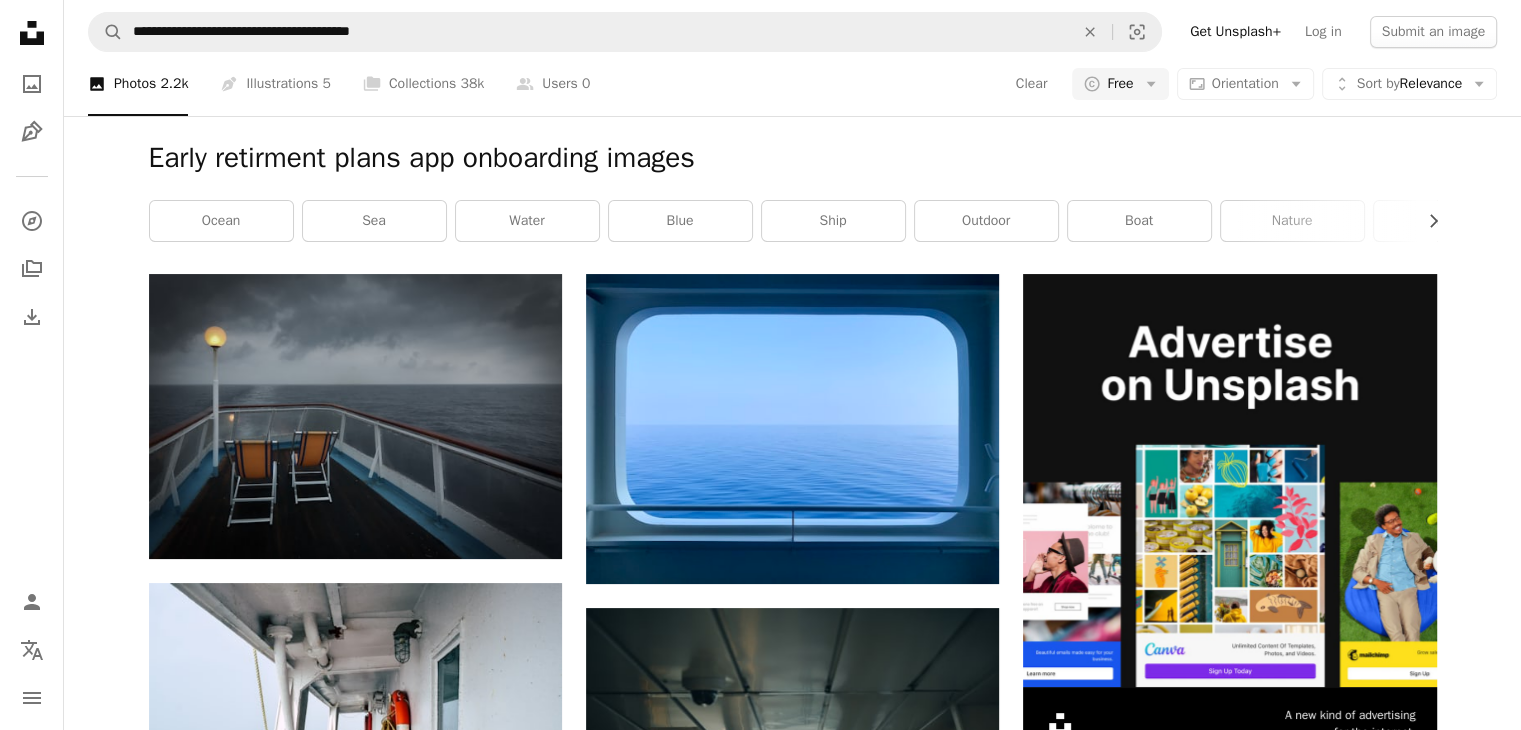 drag, startPoint x: 735, startPoint y: 453, endPoint x: 750, endPoint y: 405, distance: 50.289165 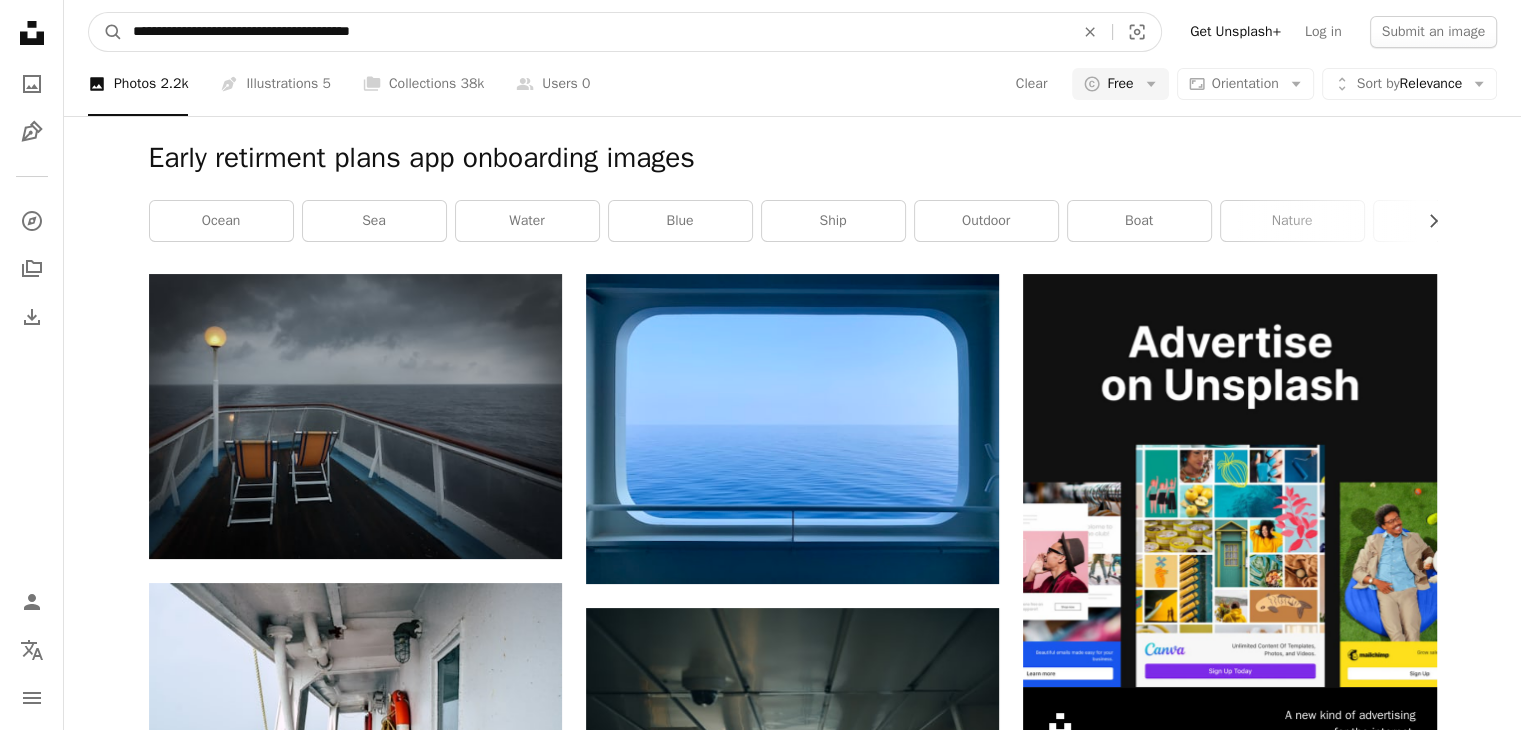 drag, startPoint x: 424, startPoint y: 34, endPoint x: 262, endPoint y: 35, distance: 162.00308 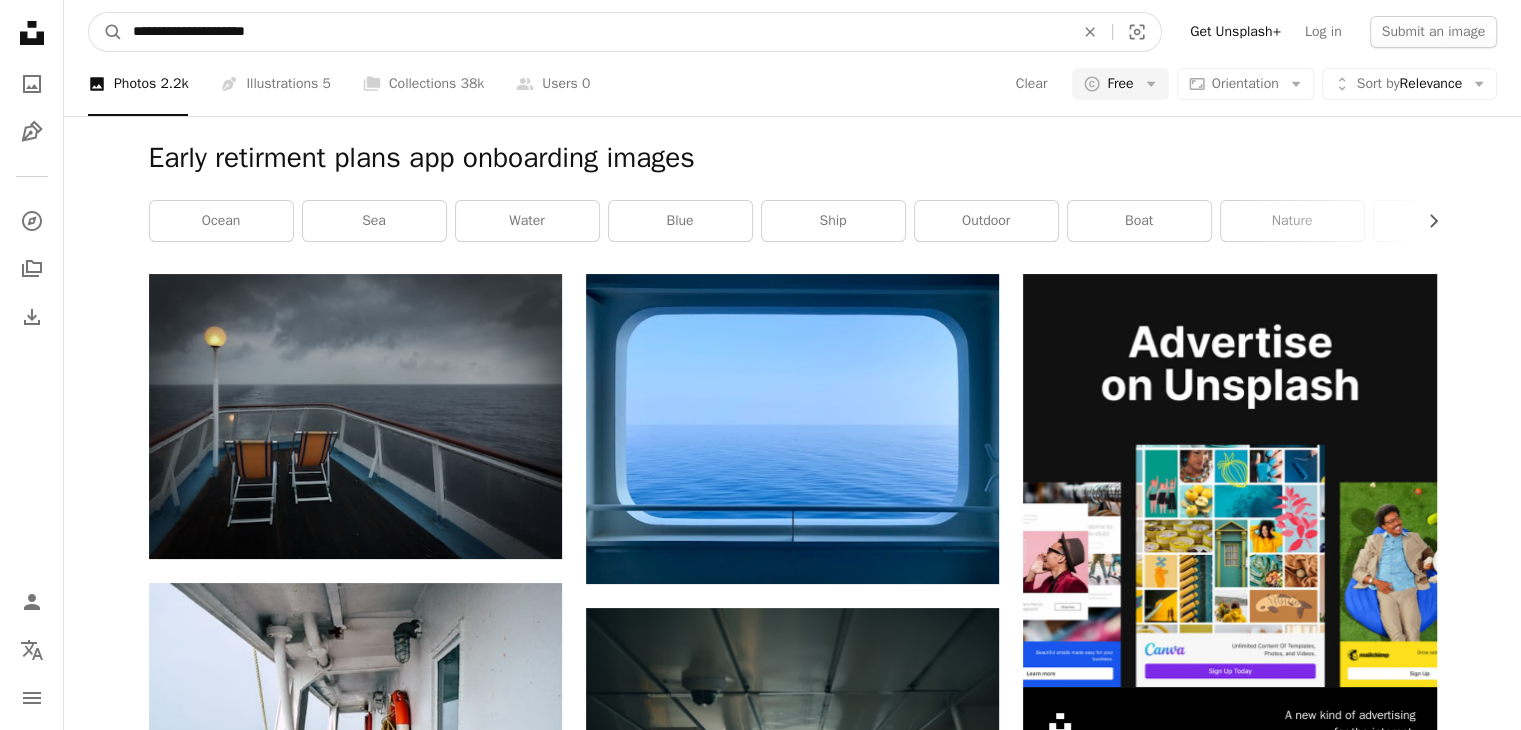 click on "A magnifying glass" at bounding box center [106, 32] 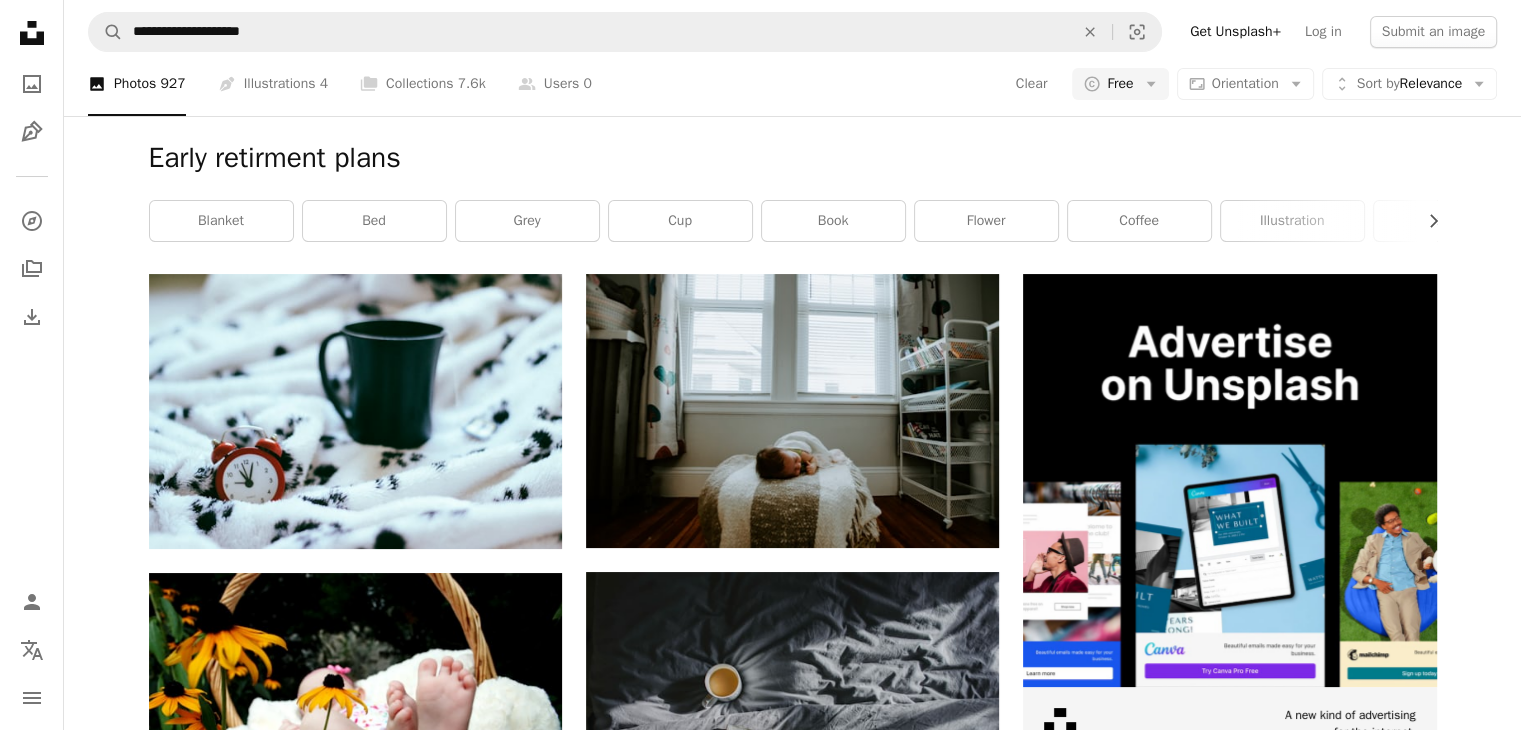 scroll, scrollTop: 3708, scrollLeft: 0, axis: vertical 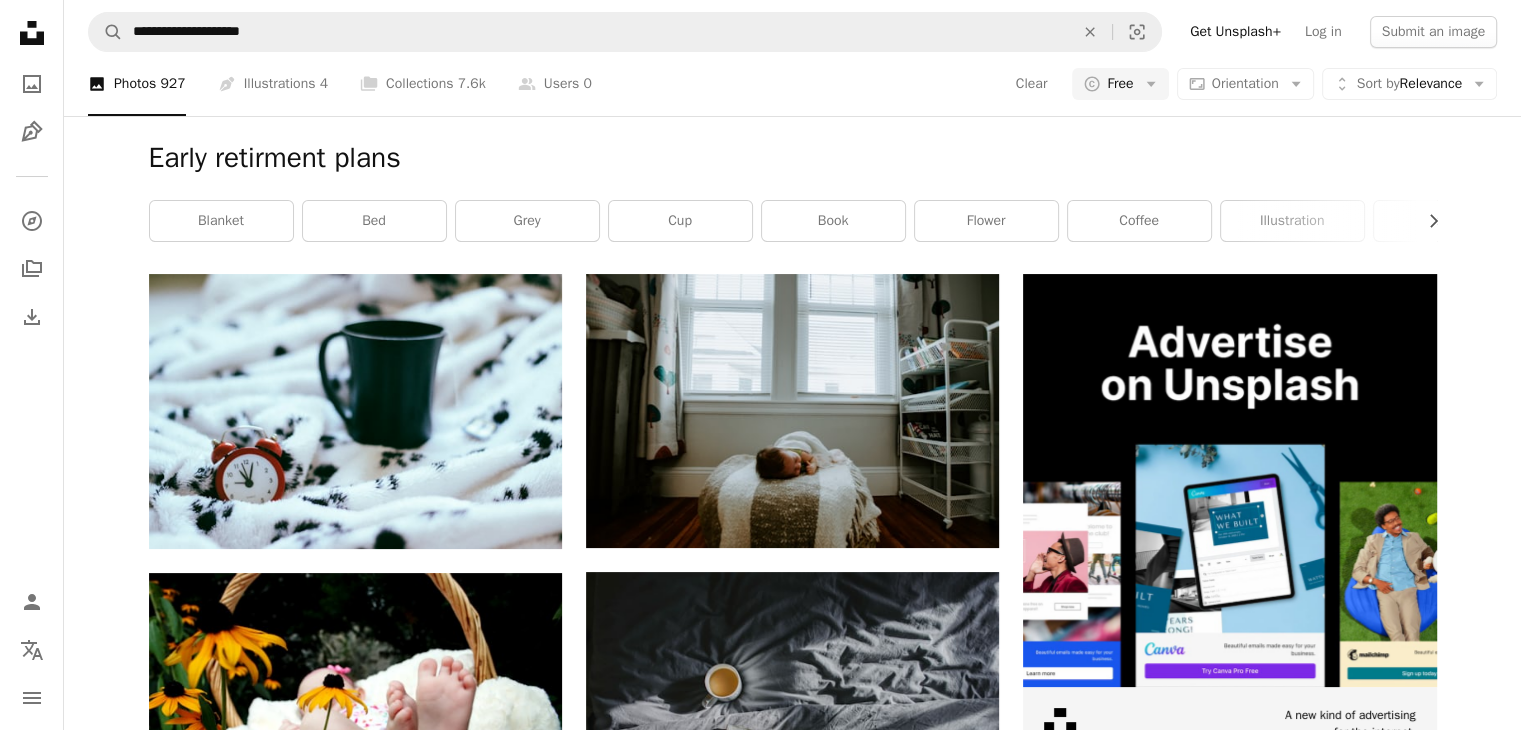 click at bounding box center [301, 3889] 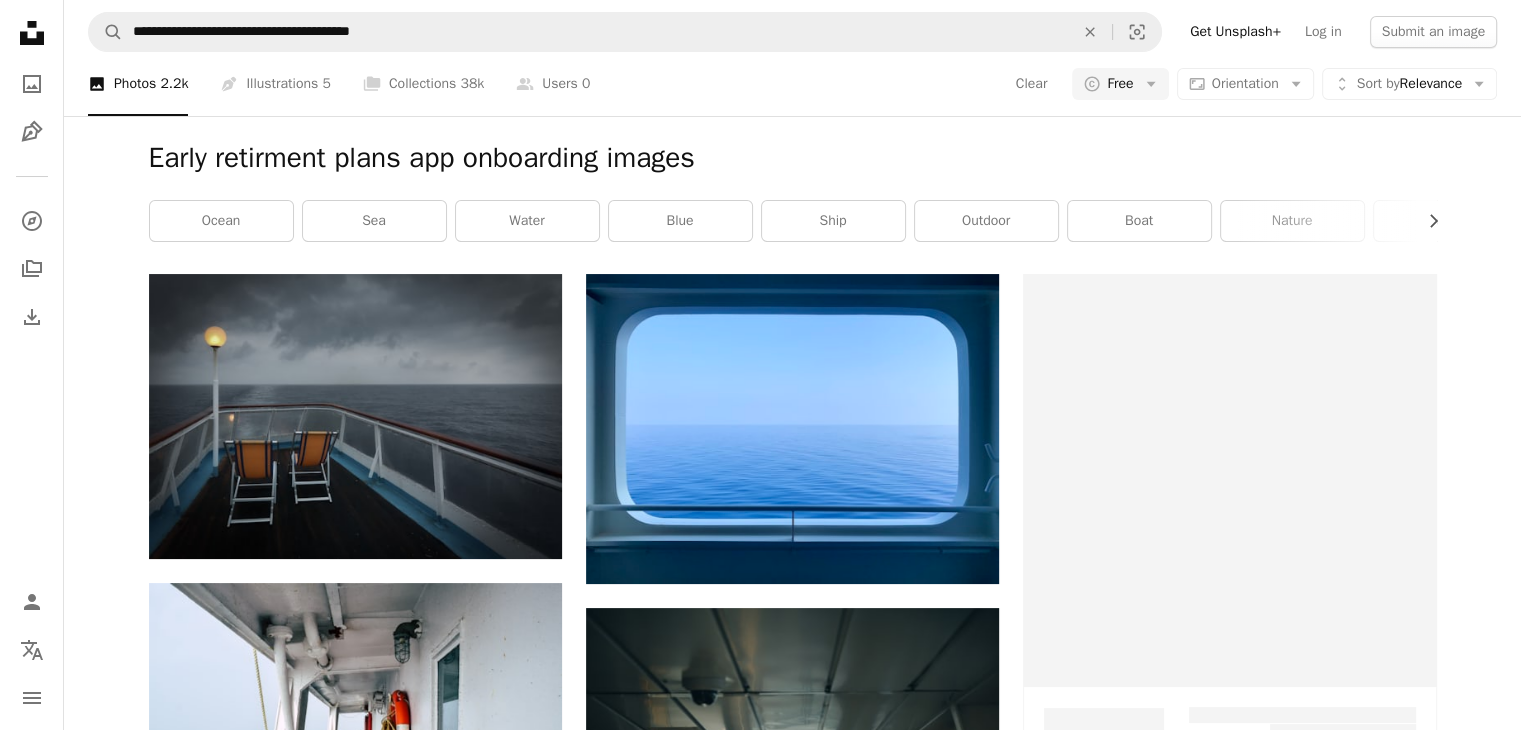 scroll, scrollTop: 4403, scrollLeft: 0, axis: vertical 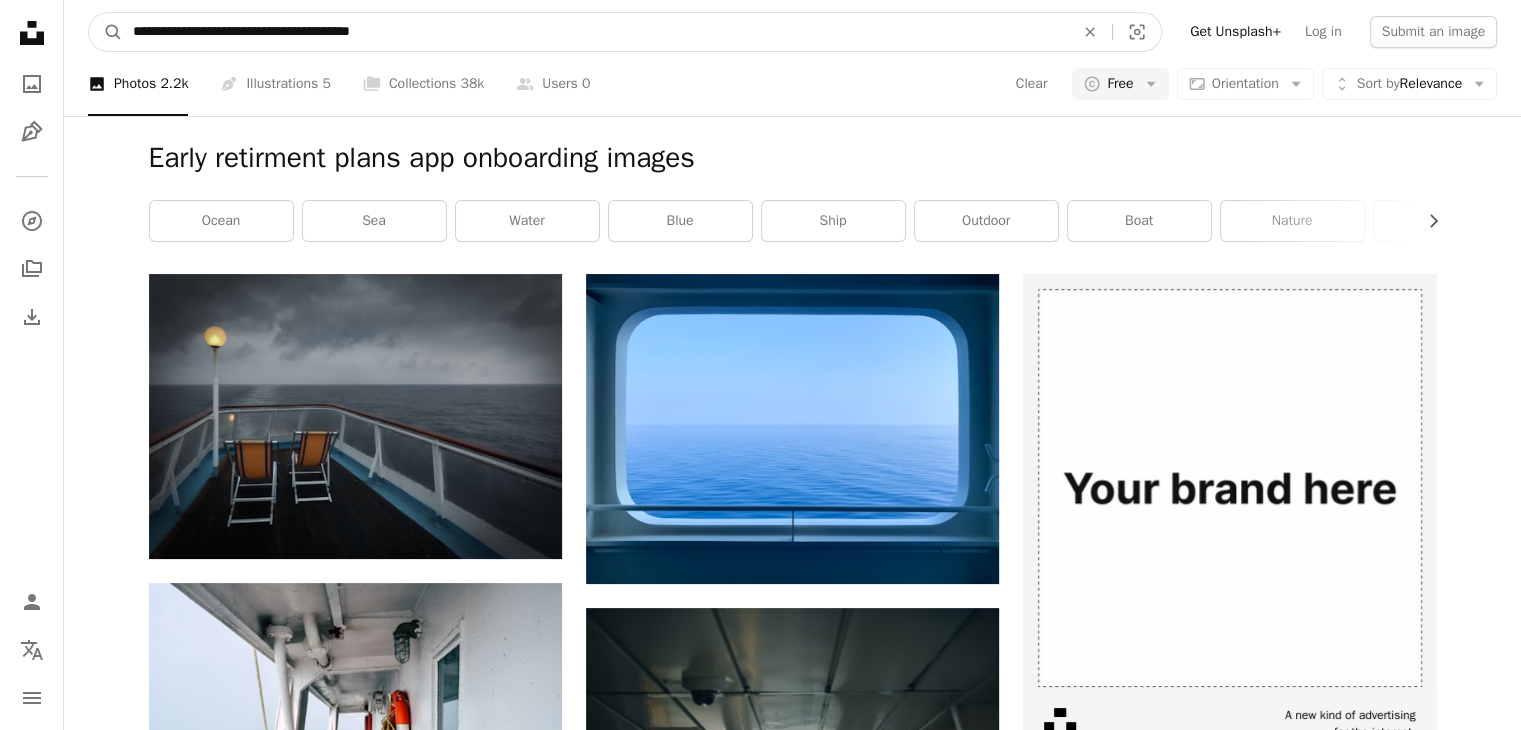 click on "**********" at bounding box center [595, 32] 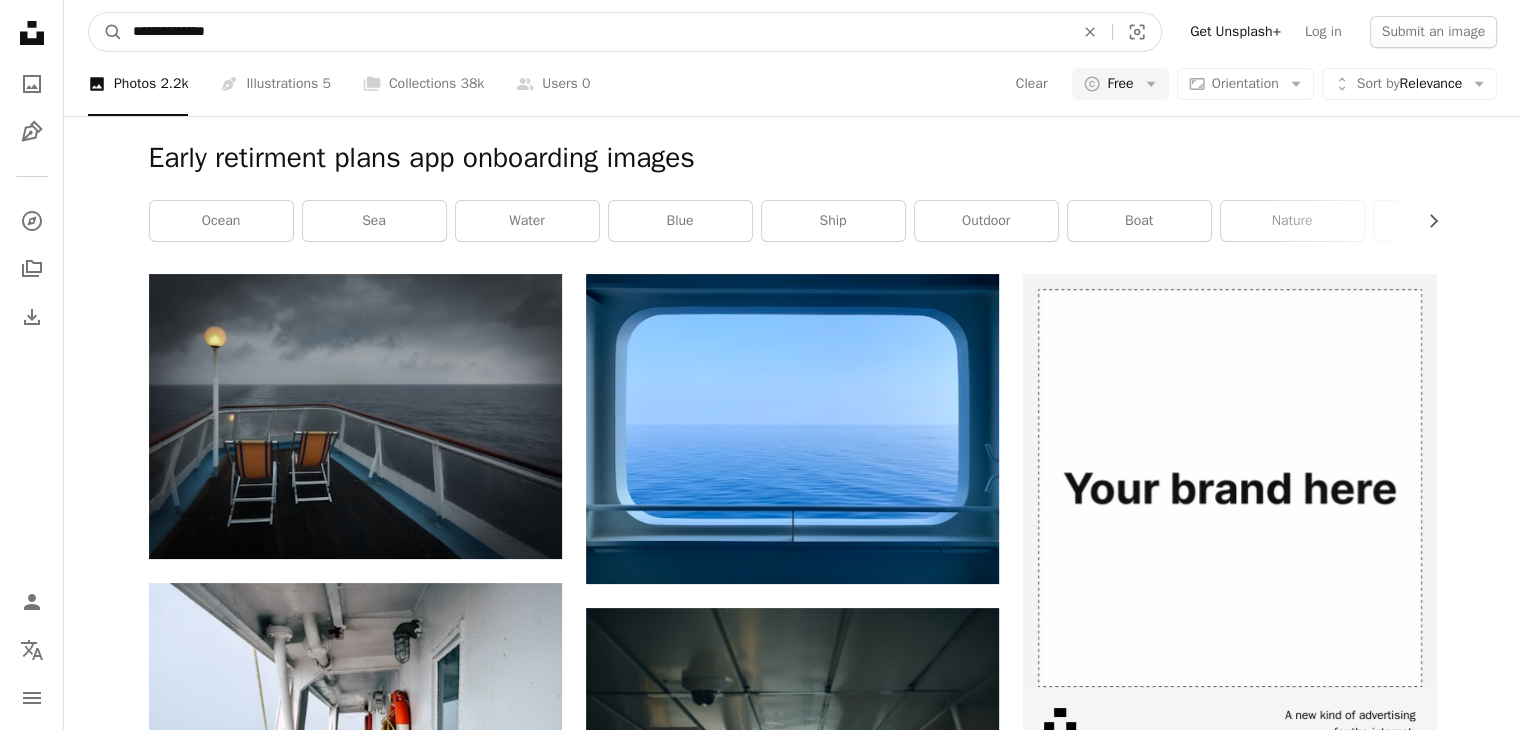 click on "A magnifying glass" at bounding box center (106, 32) 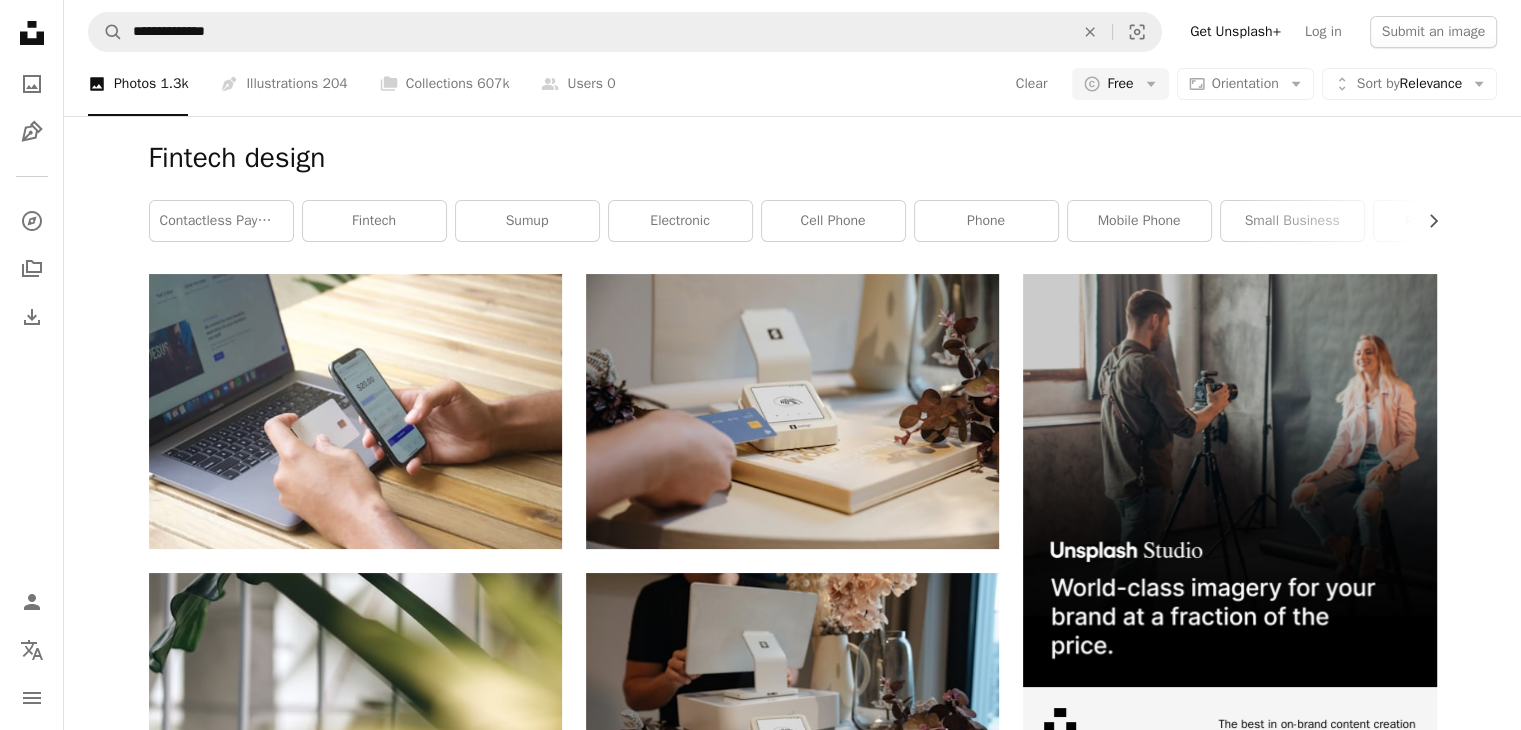 scroll, scrollTop: 3126, scrollLeft: 0, axis: vertical 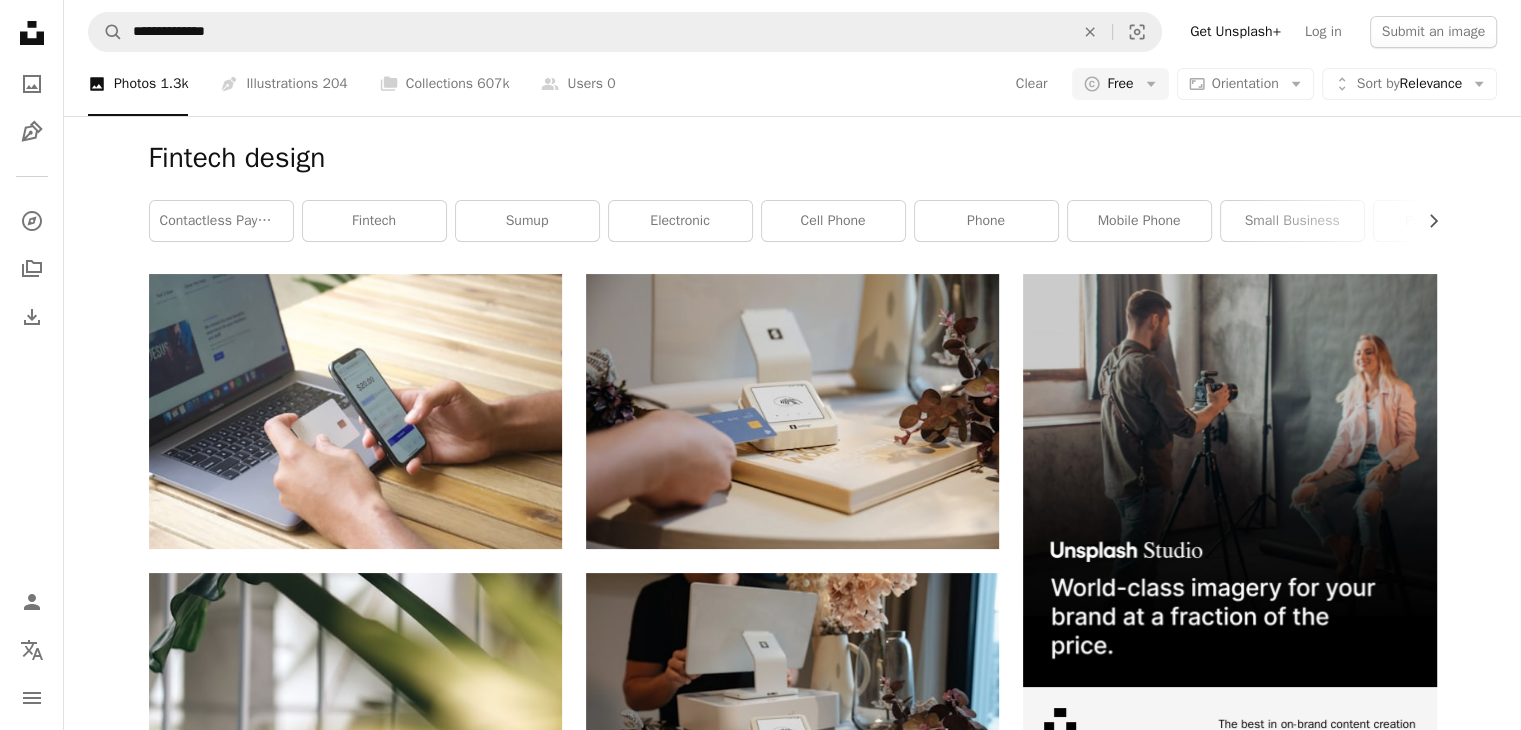 click on "Load more" at bounding box center (793, 4550) 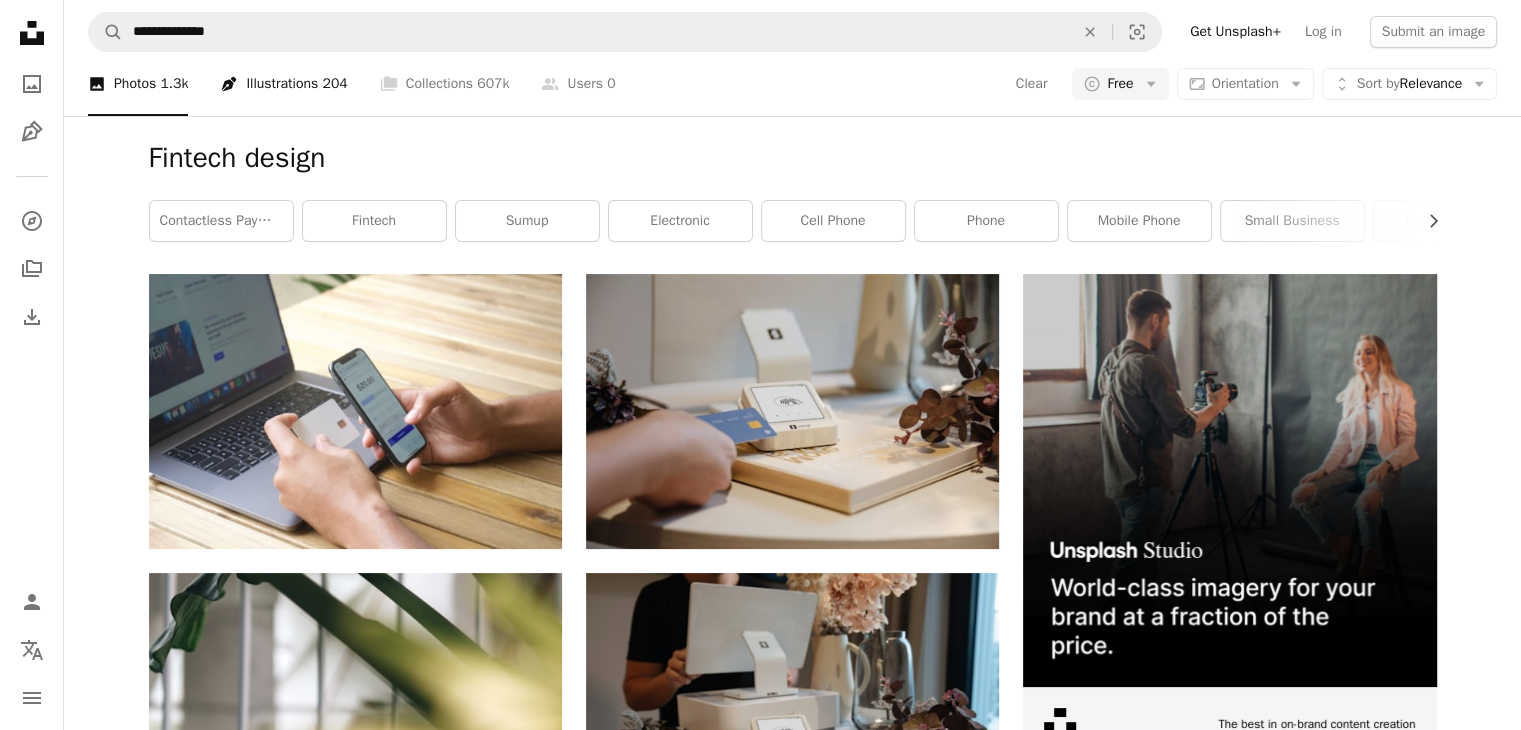 click on "Pen Tool Illustrations   204" at bounding box center (283, 84) 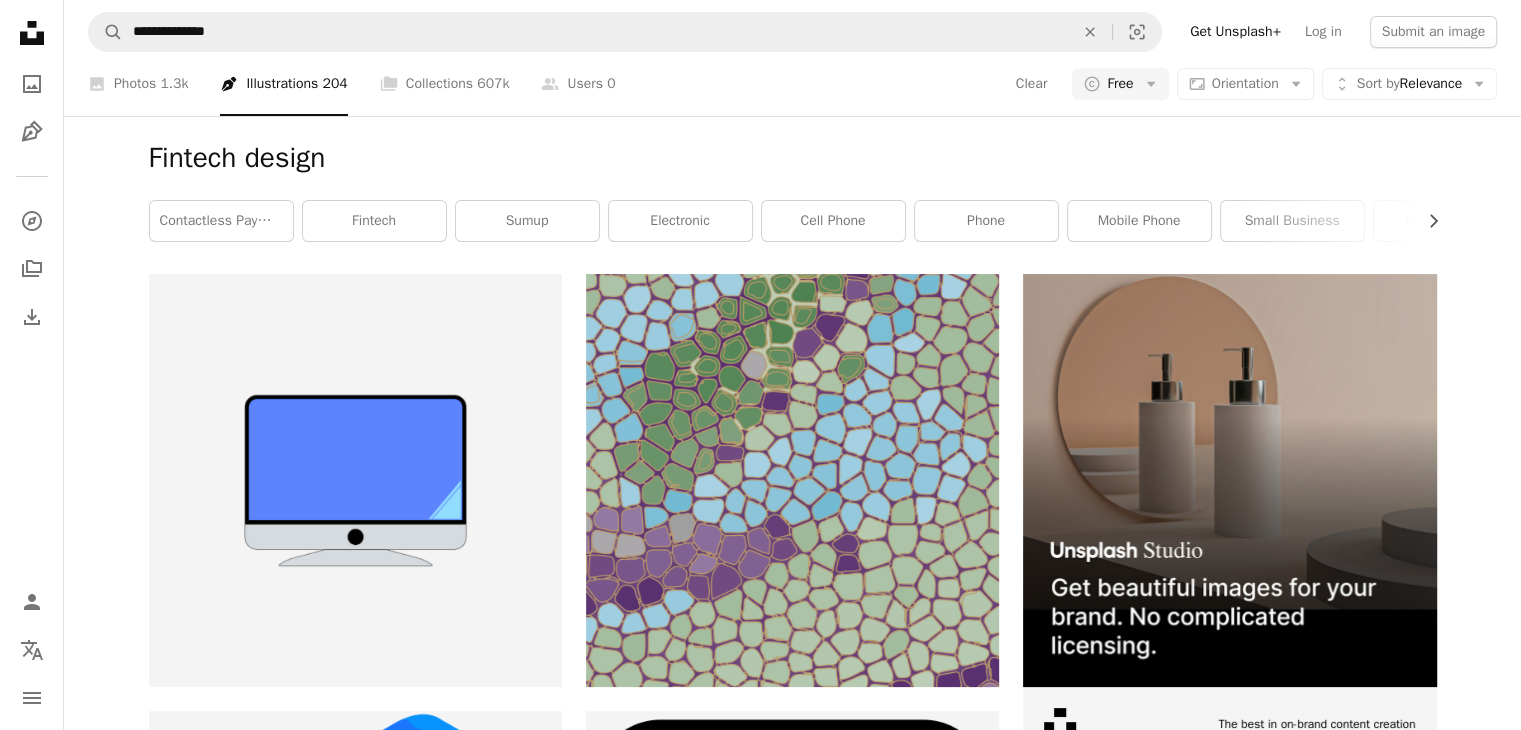 scroll, scrollTop: 4228, scrollLeft: 0, axis: vertical 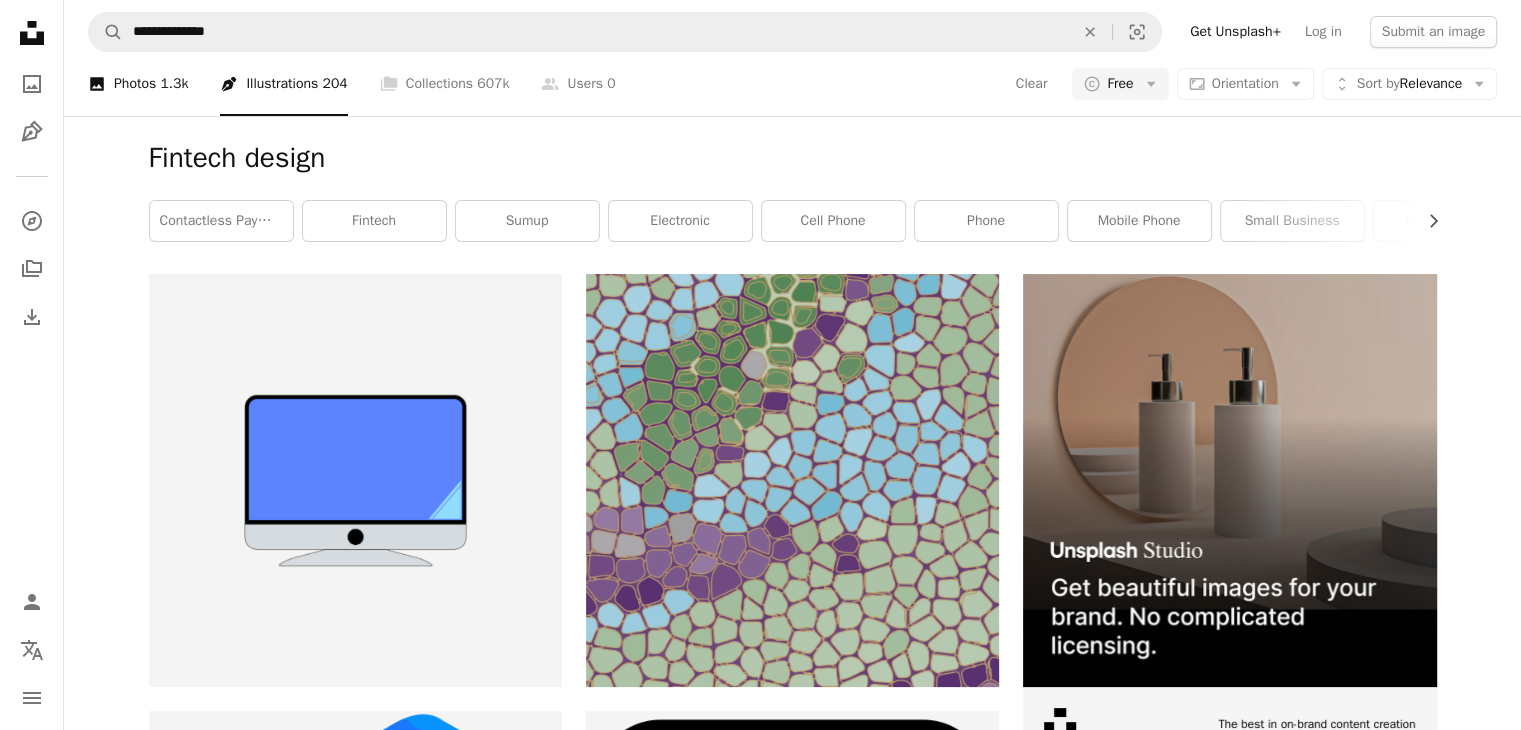click on "A photo Photos   1.3k" at bounding box center (138, 84) 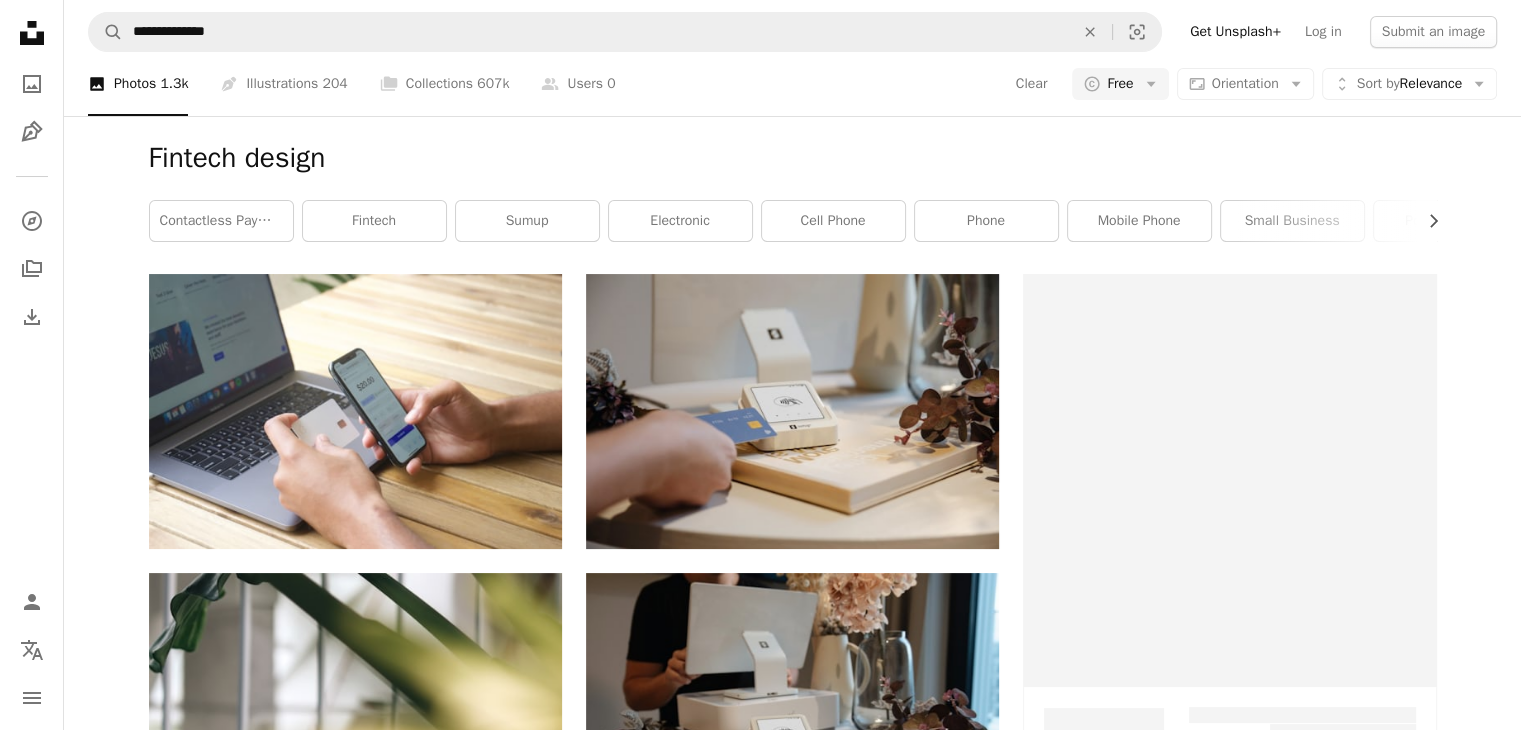 scroll, scrollTop: 0, scrollLeft: 0, axis: both 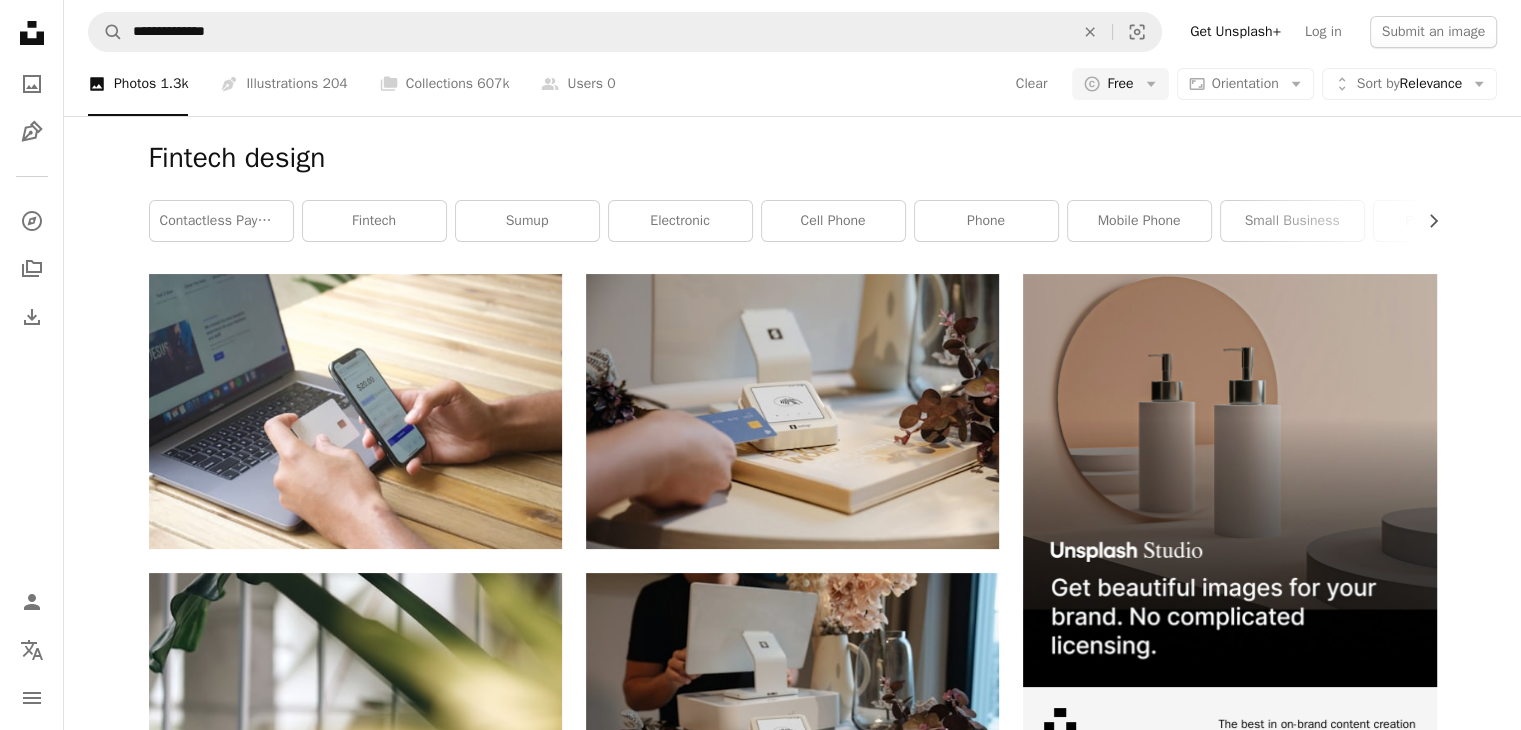 click on "Load more" at bounding box center [793, 7336] 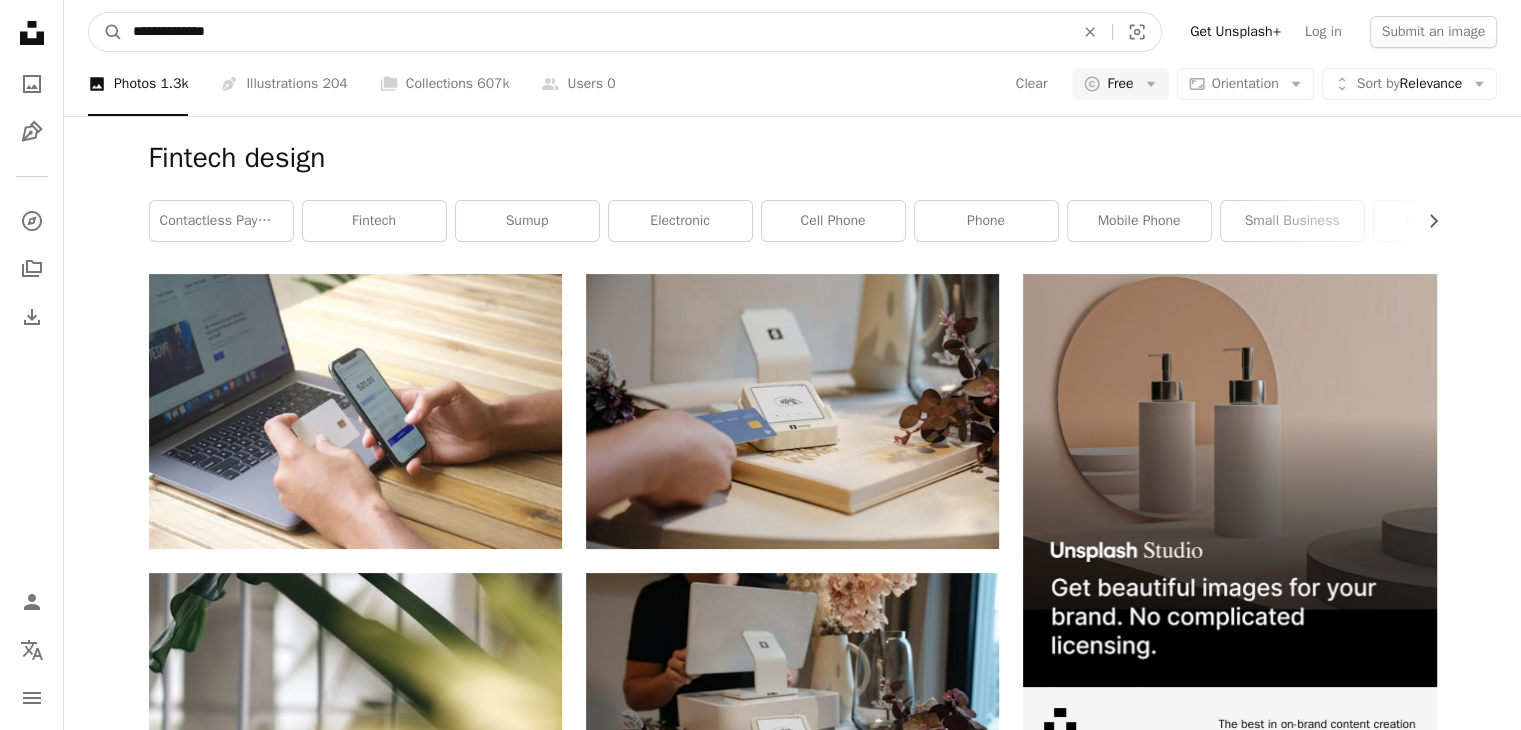 click on "**********" at bounding box center [595, 32] 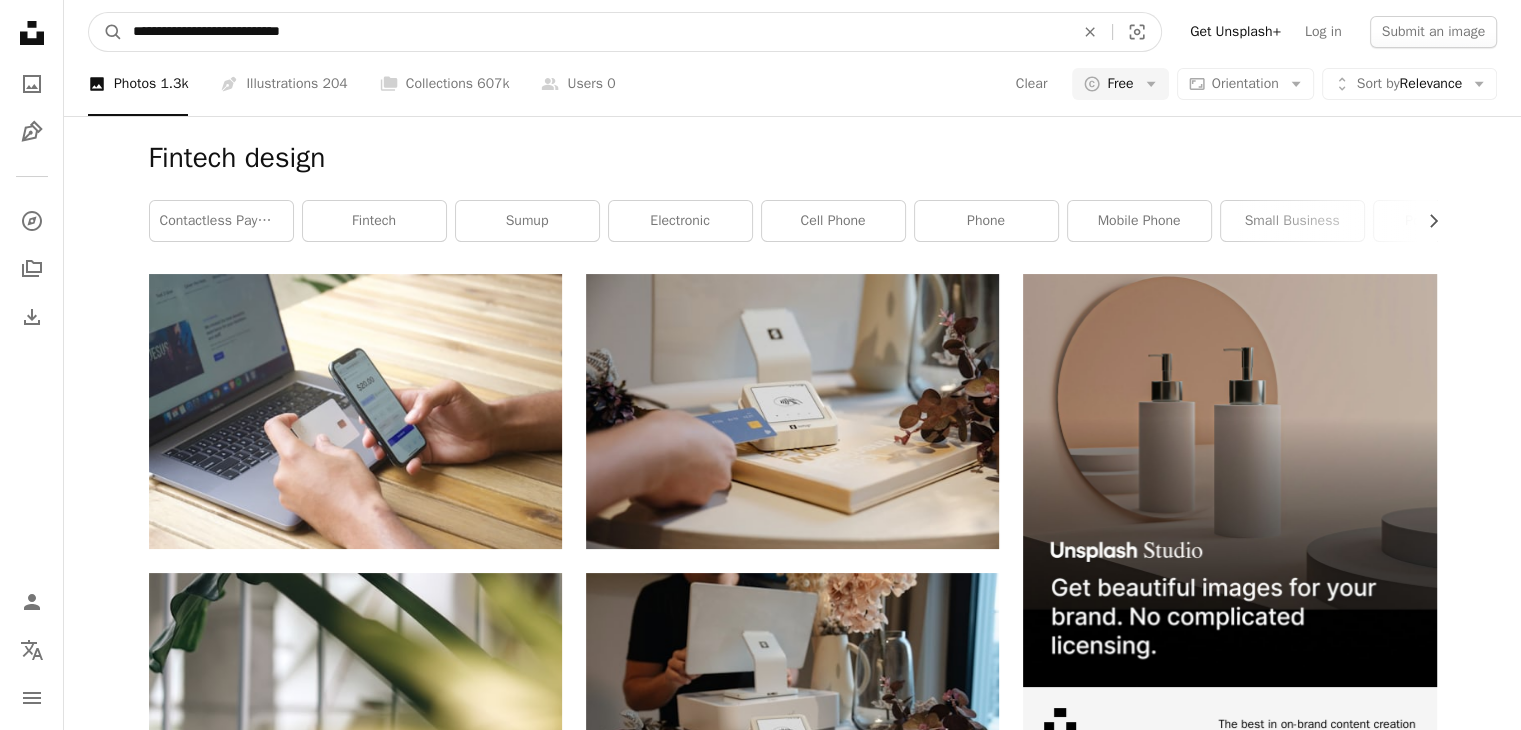 click on "A magnifying glass" at bounding box center [106, 32] 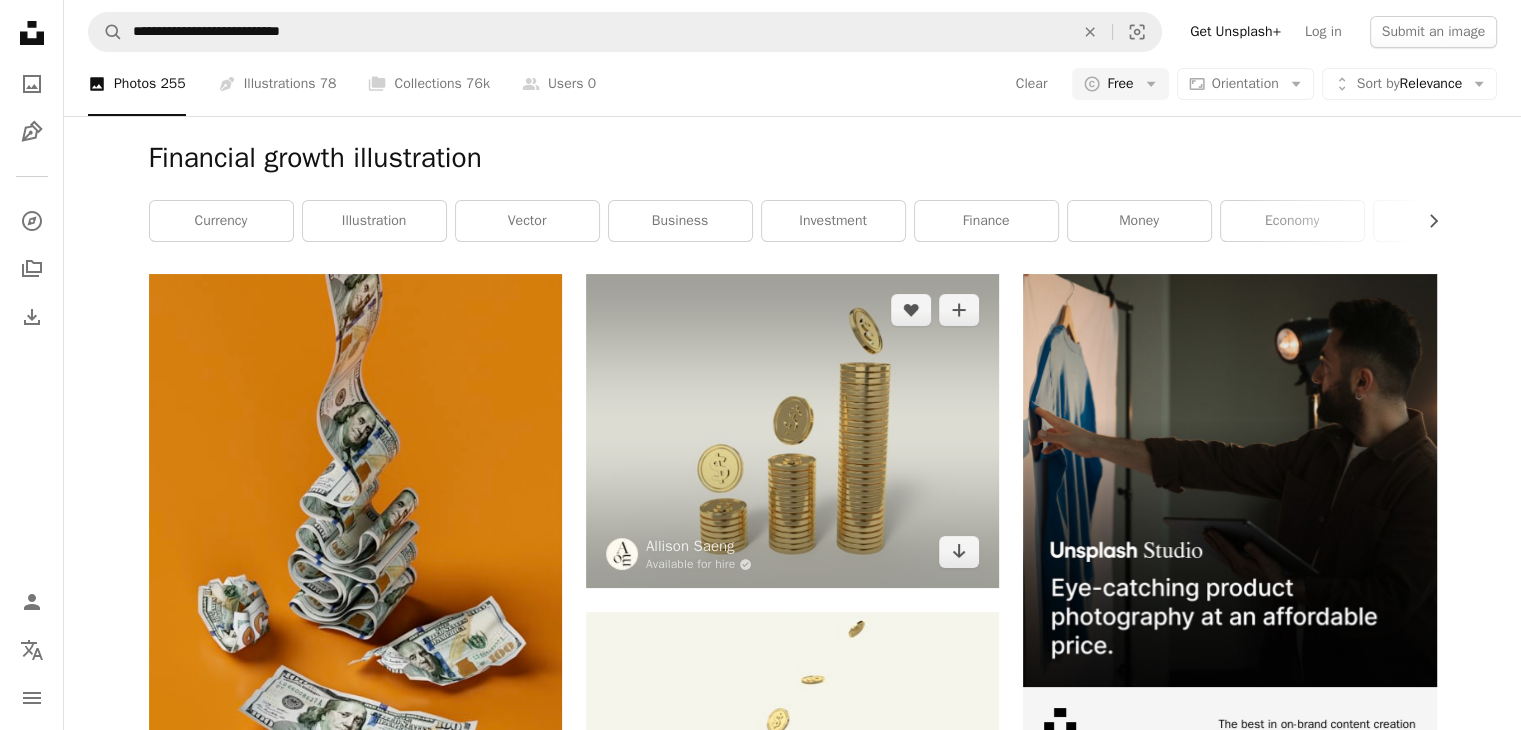 scroll, scrollTop: 1800, scrollLeft: 0, axis: vertical 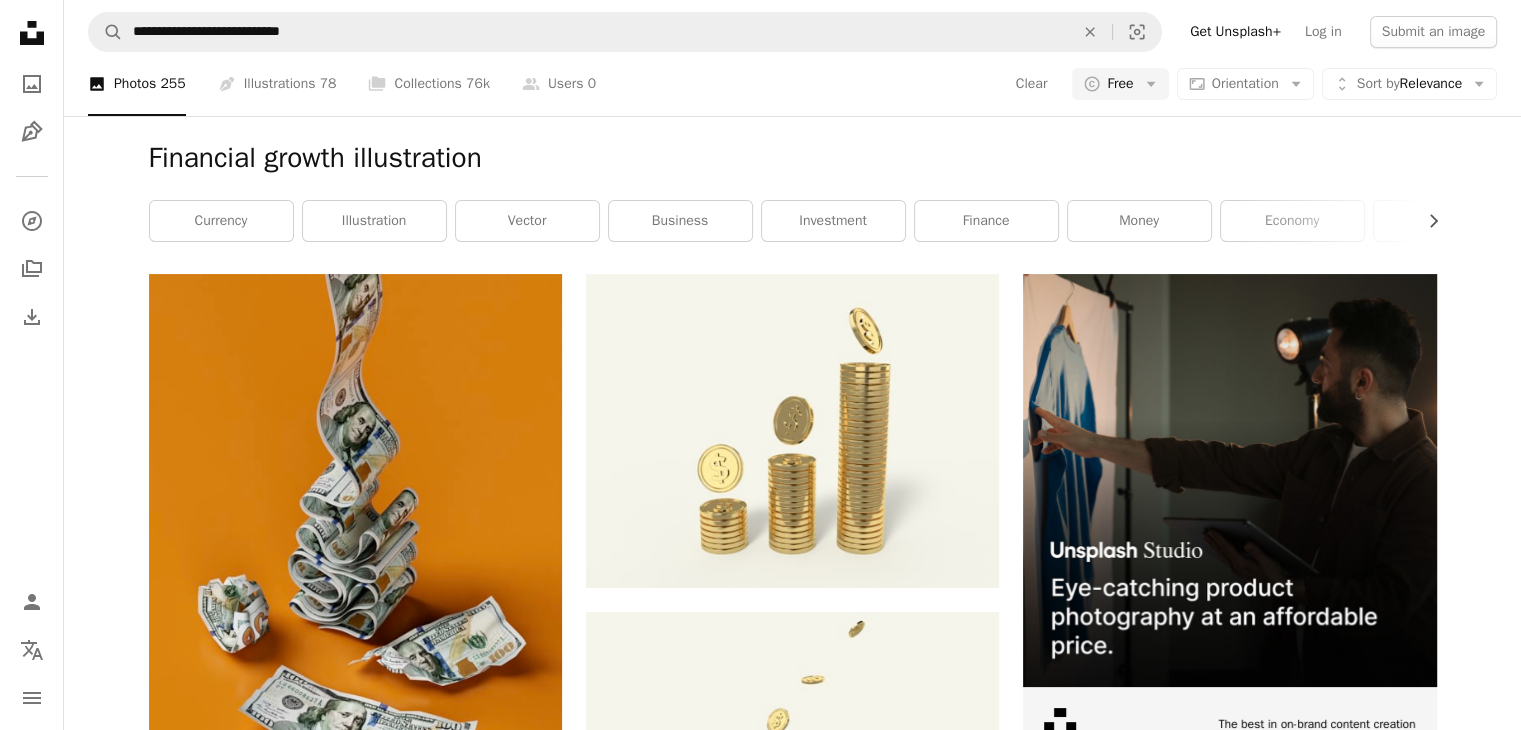 click on "Load more" at bounding box center (793, 4814) 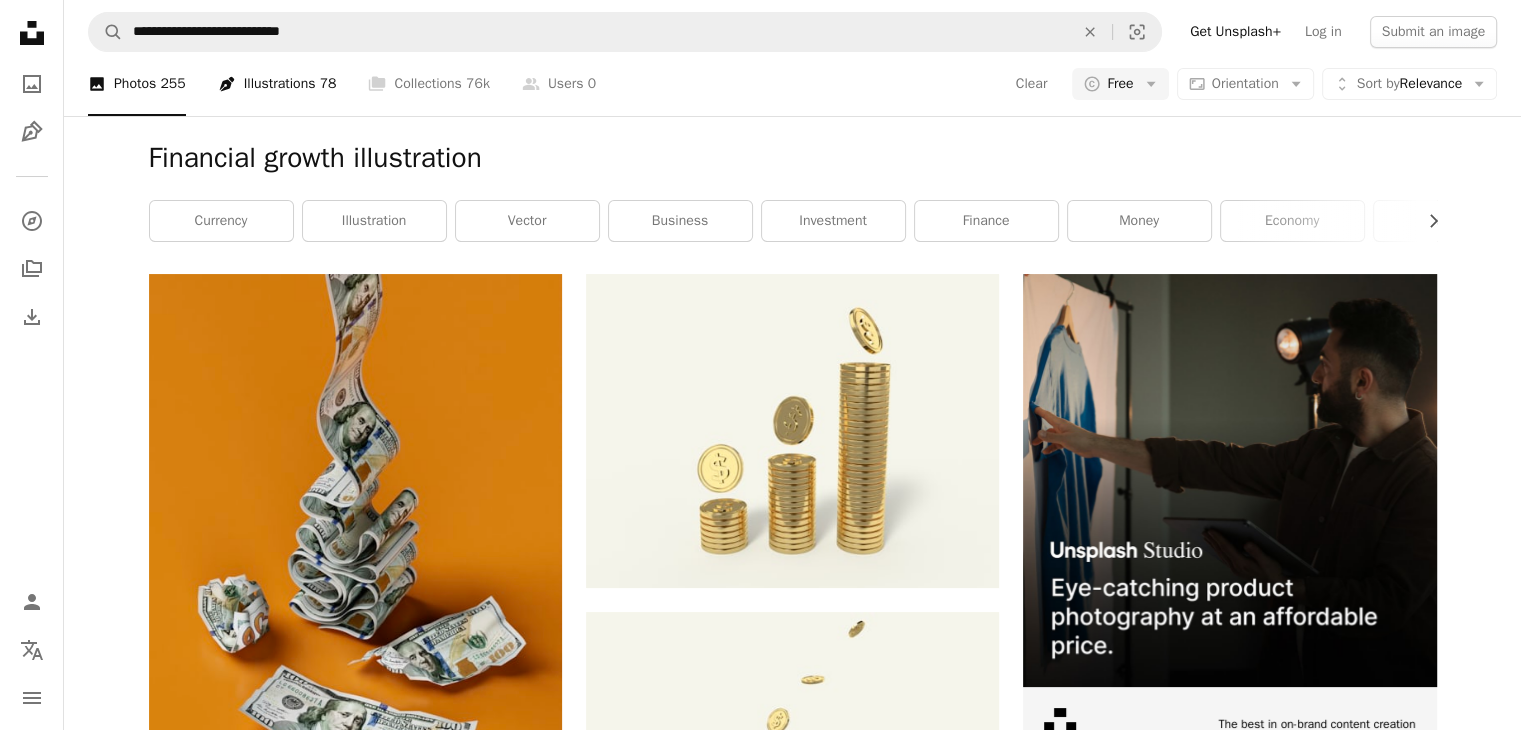 click on "Pen Tool Illustrations   78" at bounding box center [277, 84] 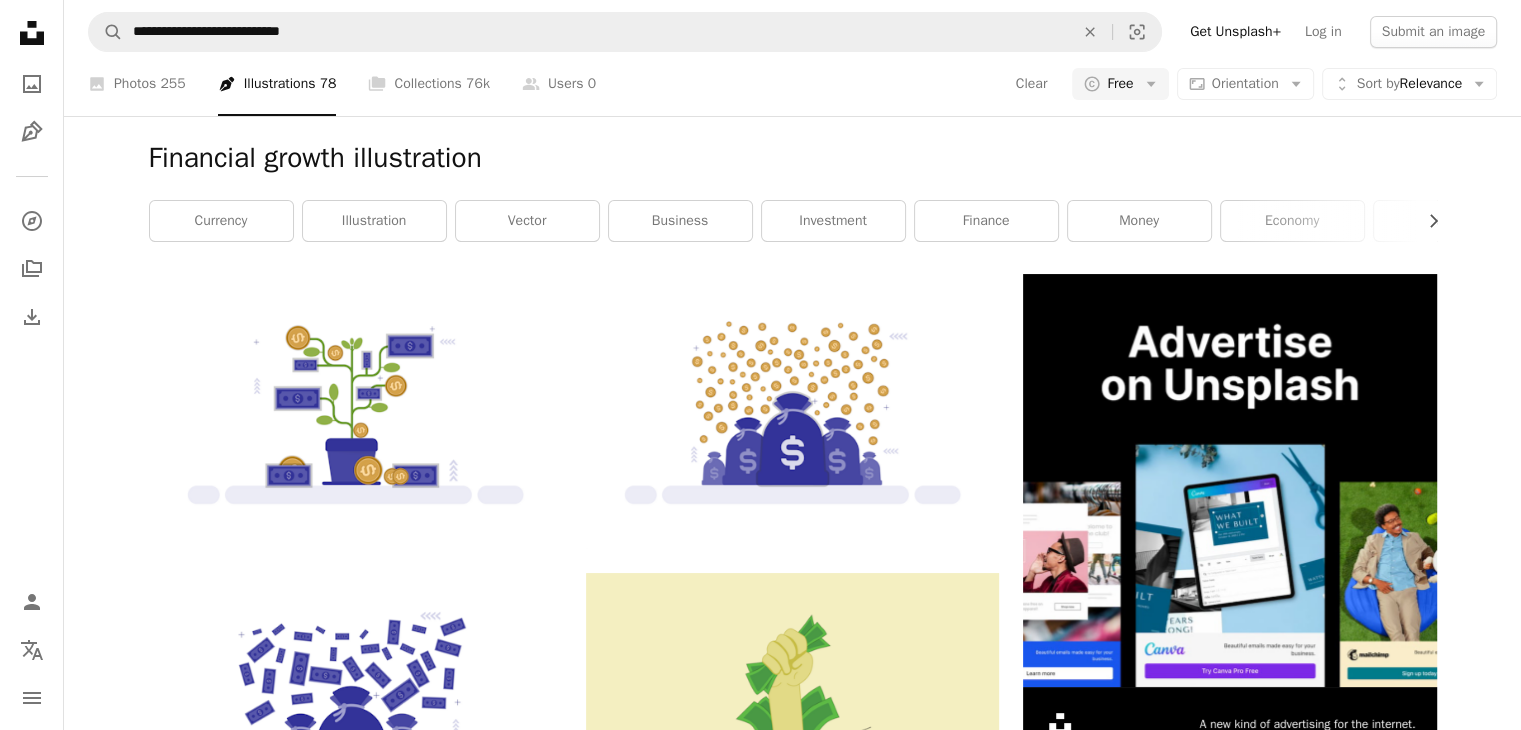 scroll, scrollTop: 2000, scrollLeft: 0, axis: vertical 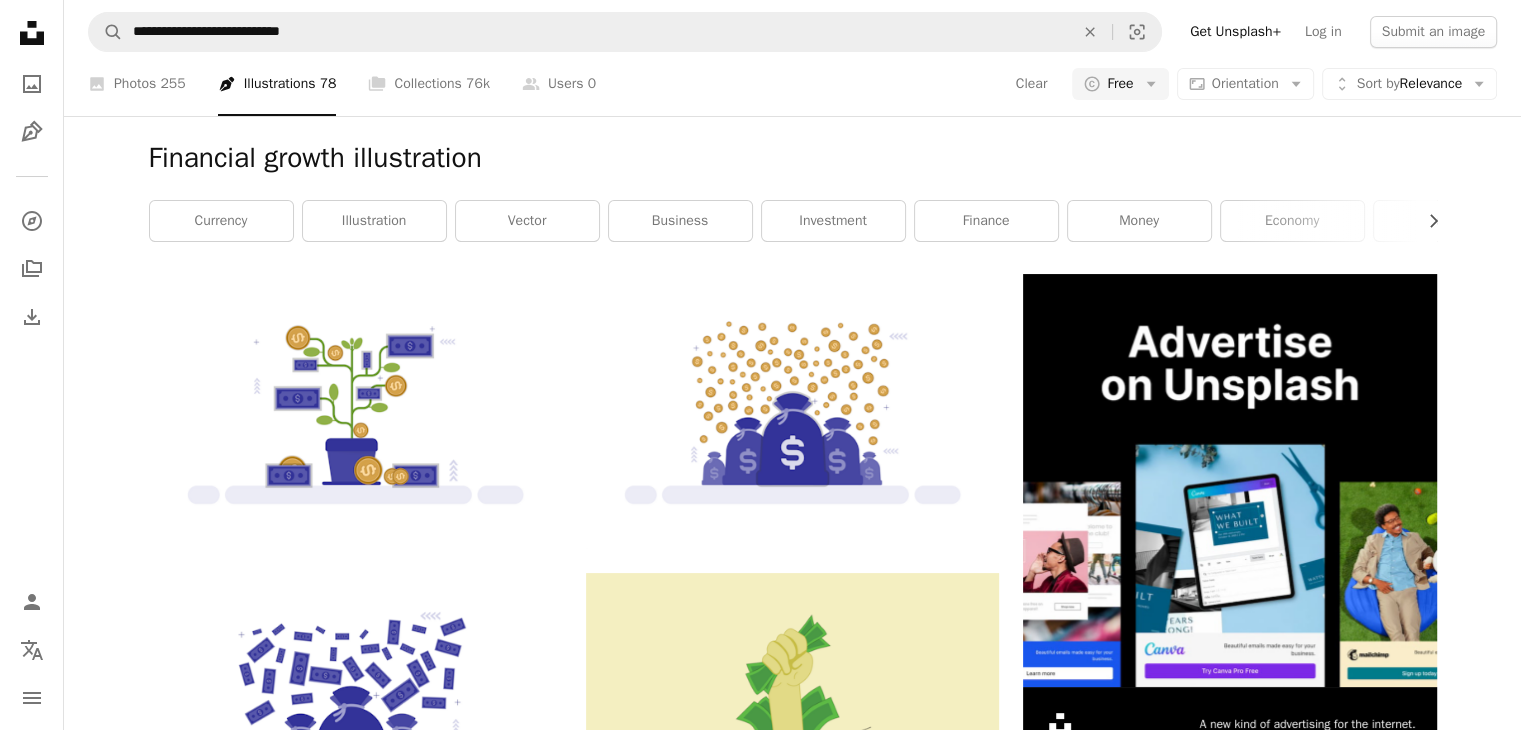 click on "Load more" at bounding box center (793, 4249) 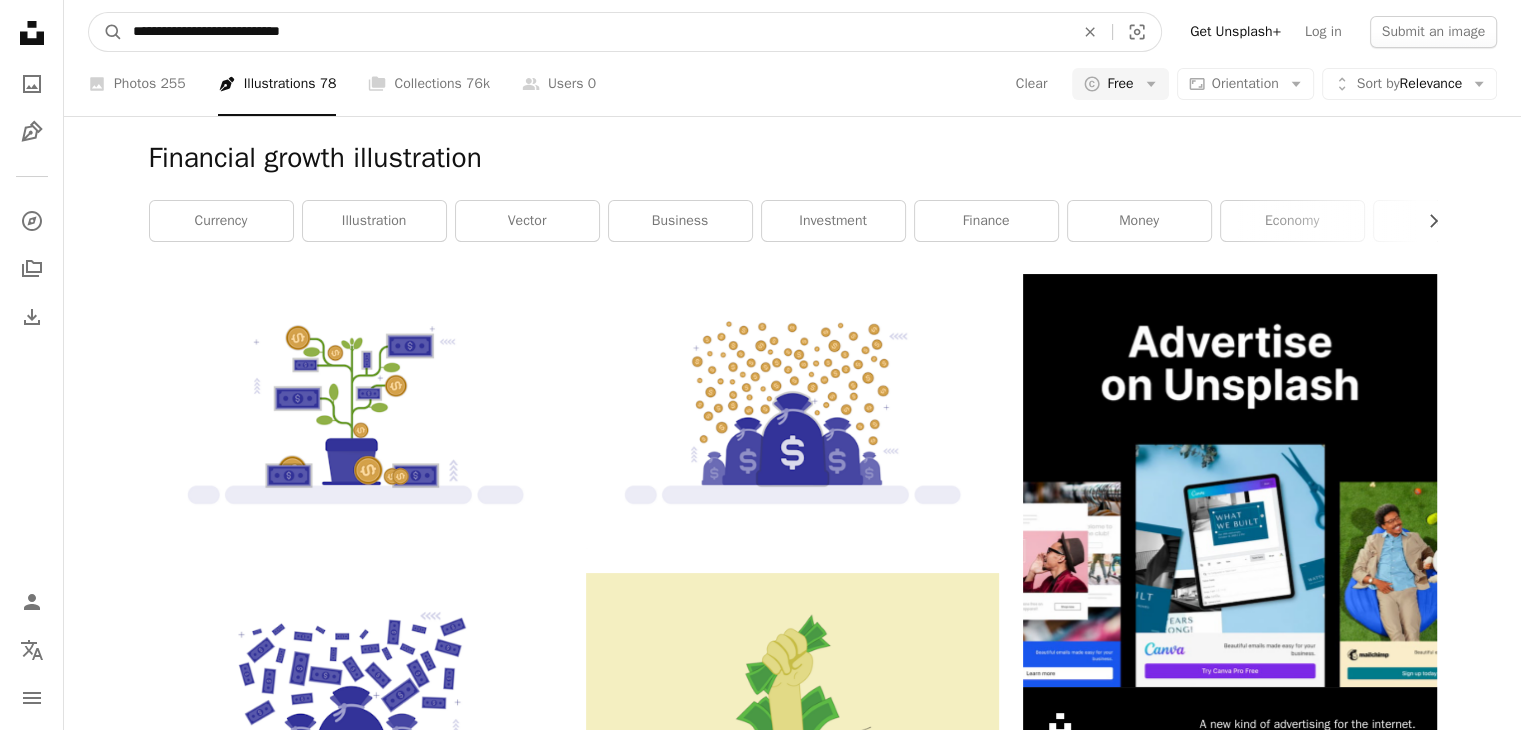 click on "**********" at bounding box center [595, 32] 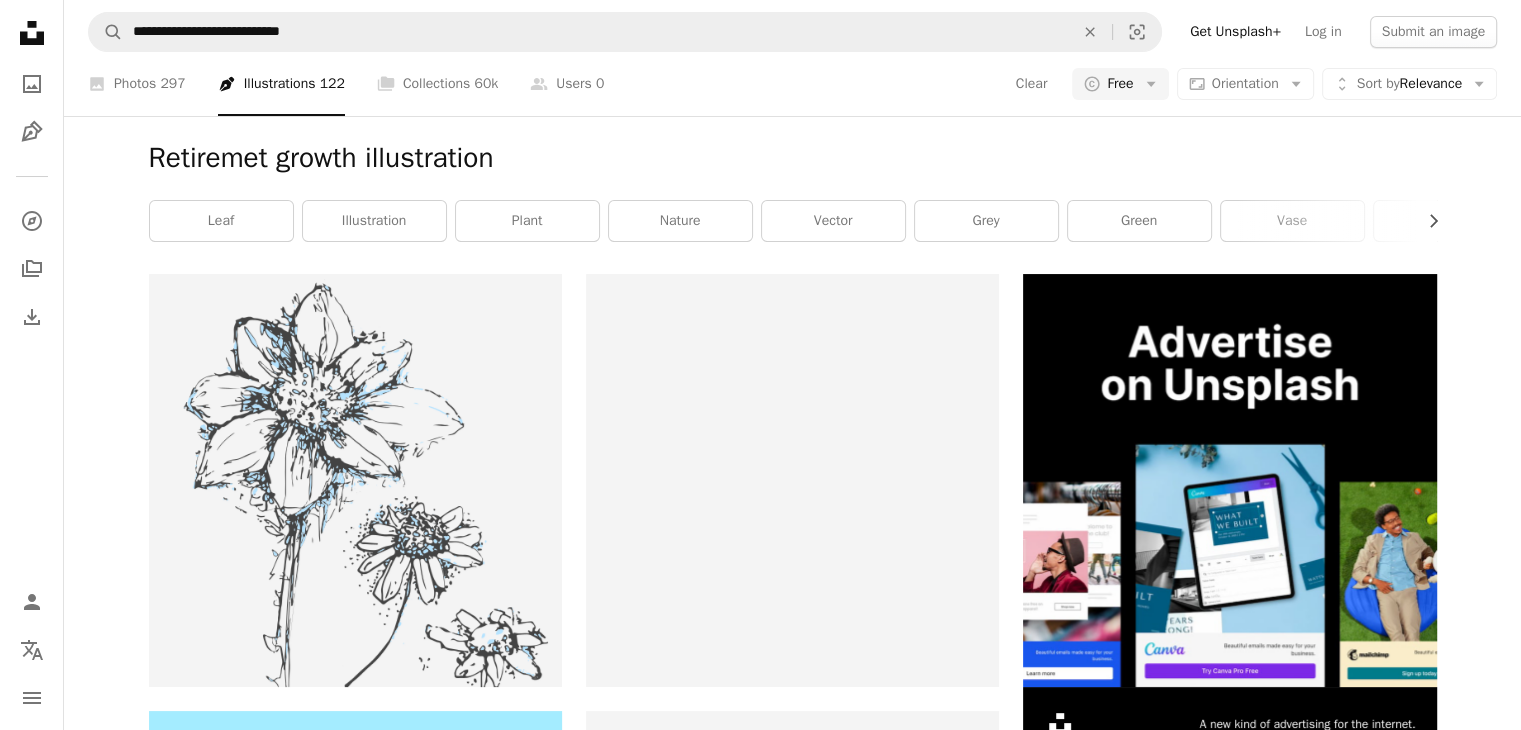 scroll, scrollTop: 6900, scrollLeft: 0, axis: vertical 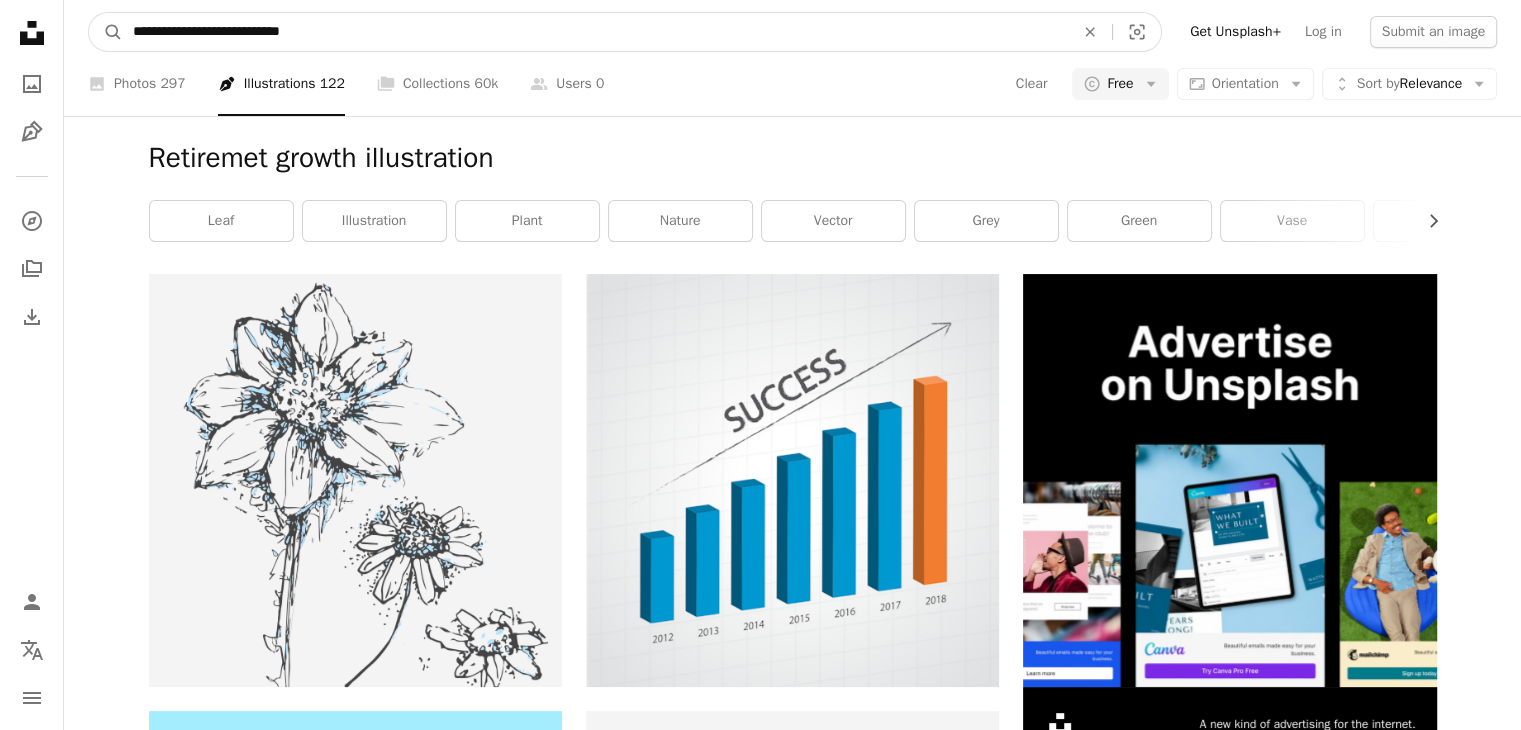 click on "**********" at bounding box center [595, 32] 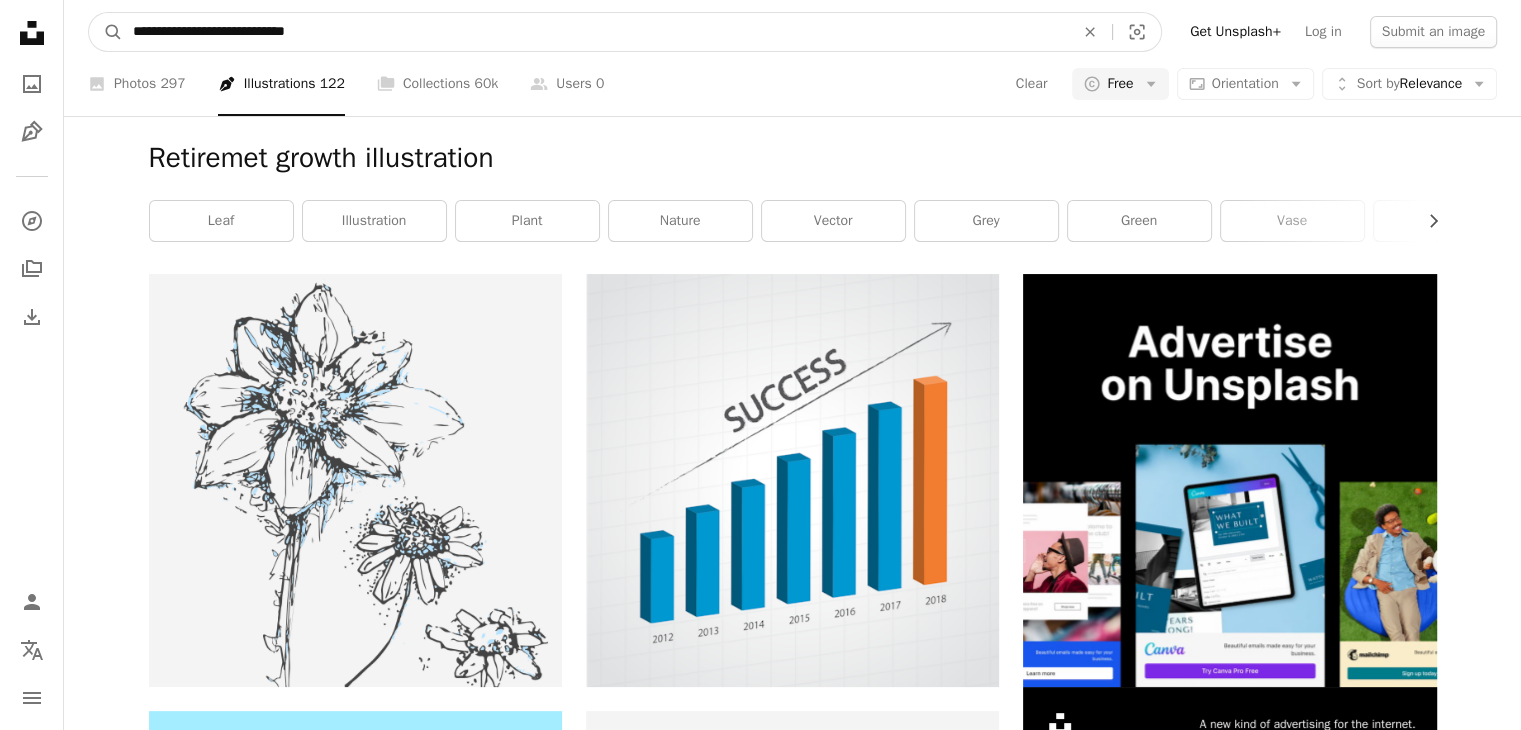 type on "**********" 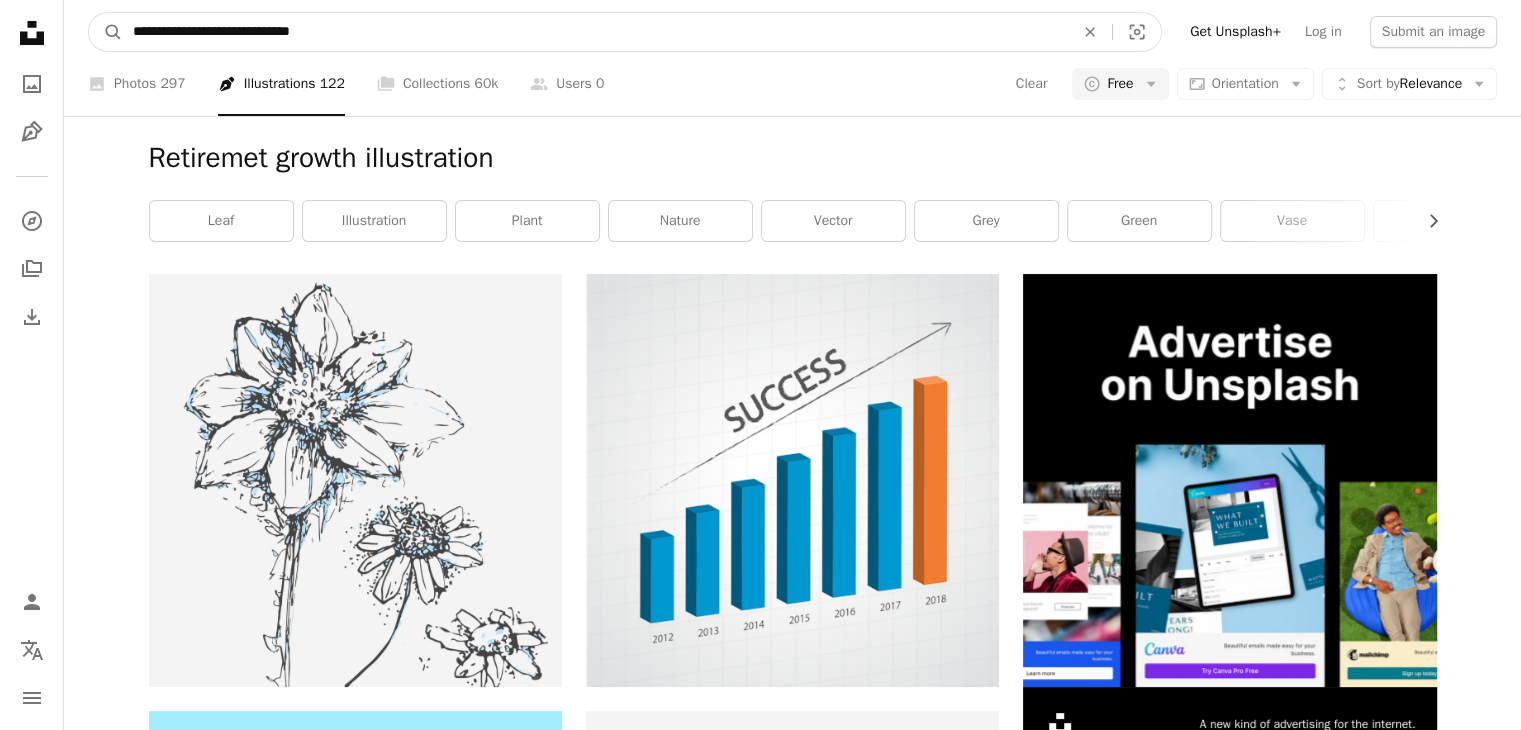 click on "A magnifying glass" at bounding box center (106, 32) 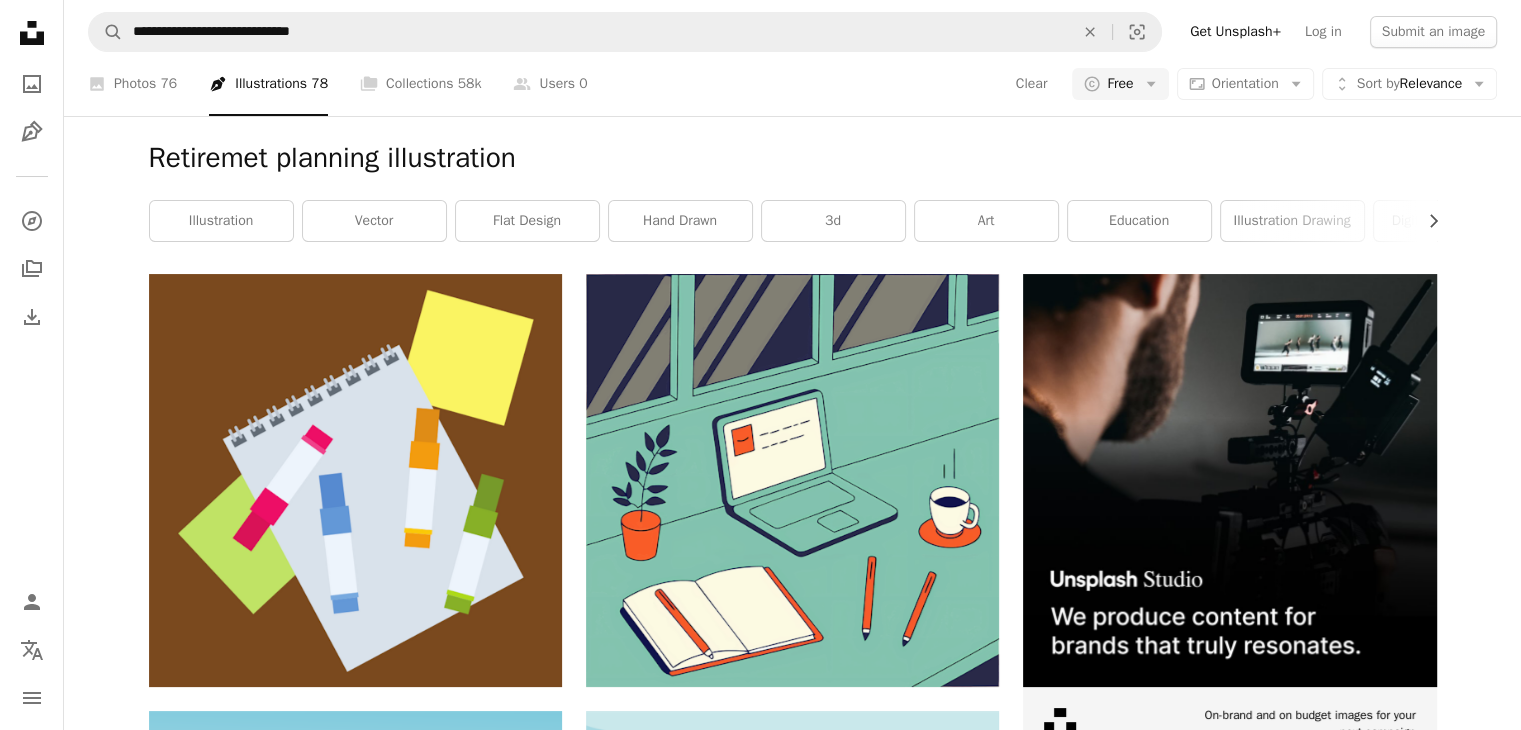 scroll, scrollTop: 31600, scrollLeft: 0, axis: vertical 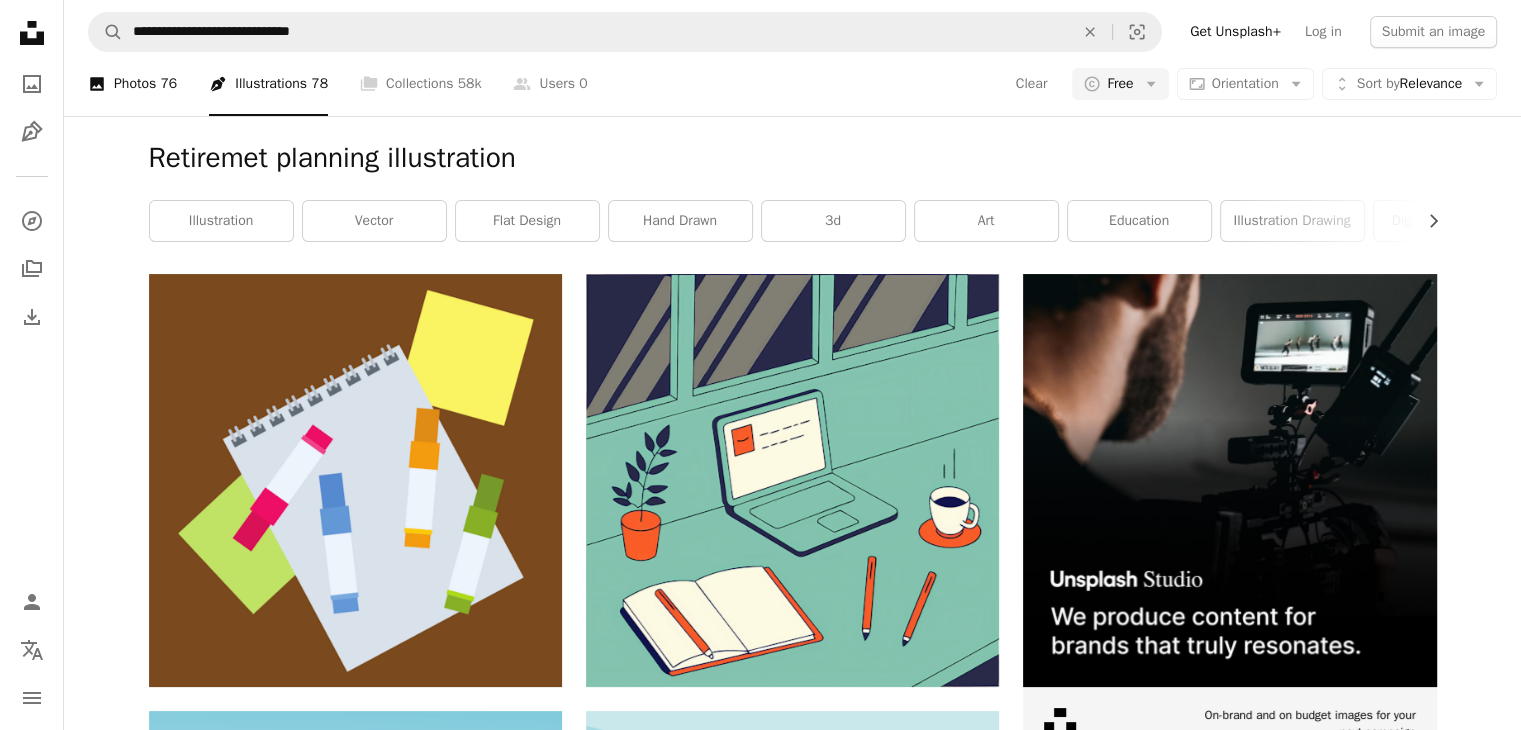 click on "A photo Photos   76" at bounding box center (132, 84) 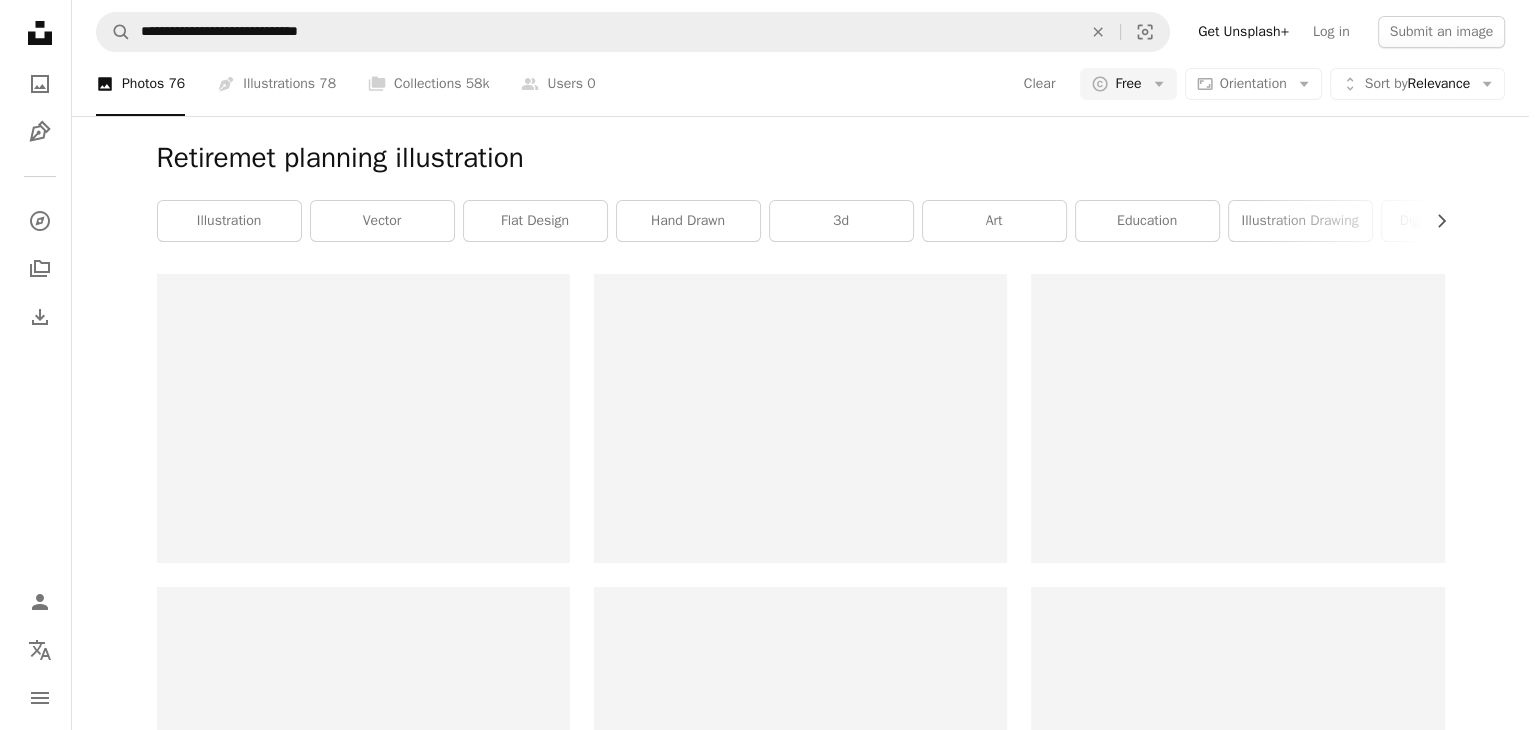 scroll, scrollTop: 0, scrollLeft: 0, axis: both 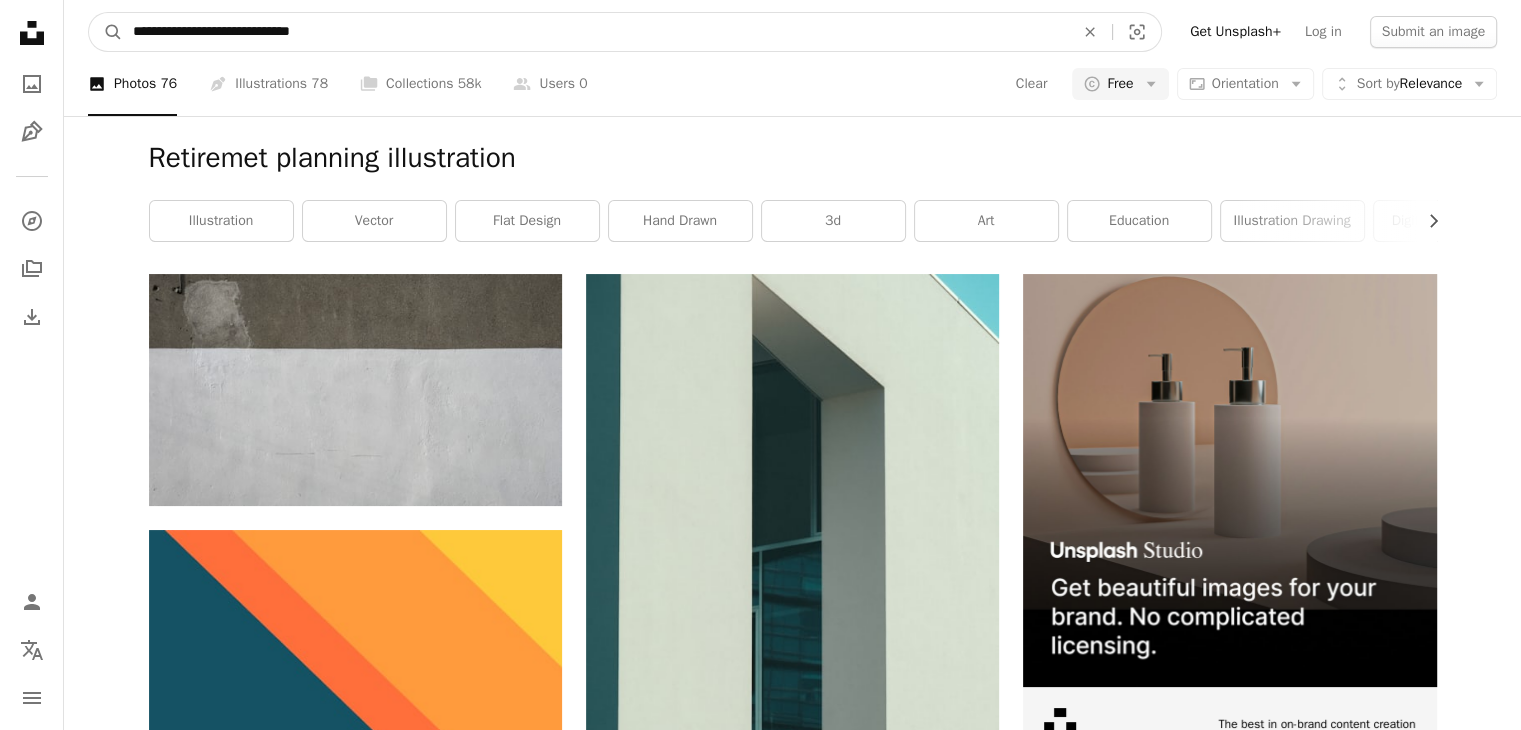 click on "**********" at bounding box center (595, 32) 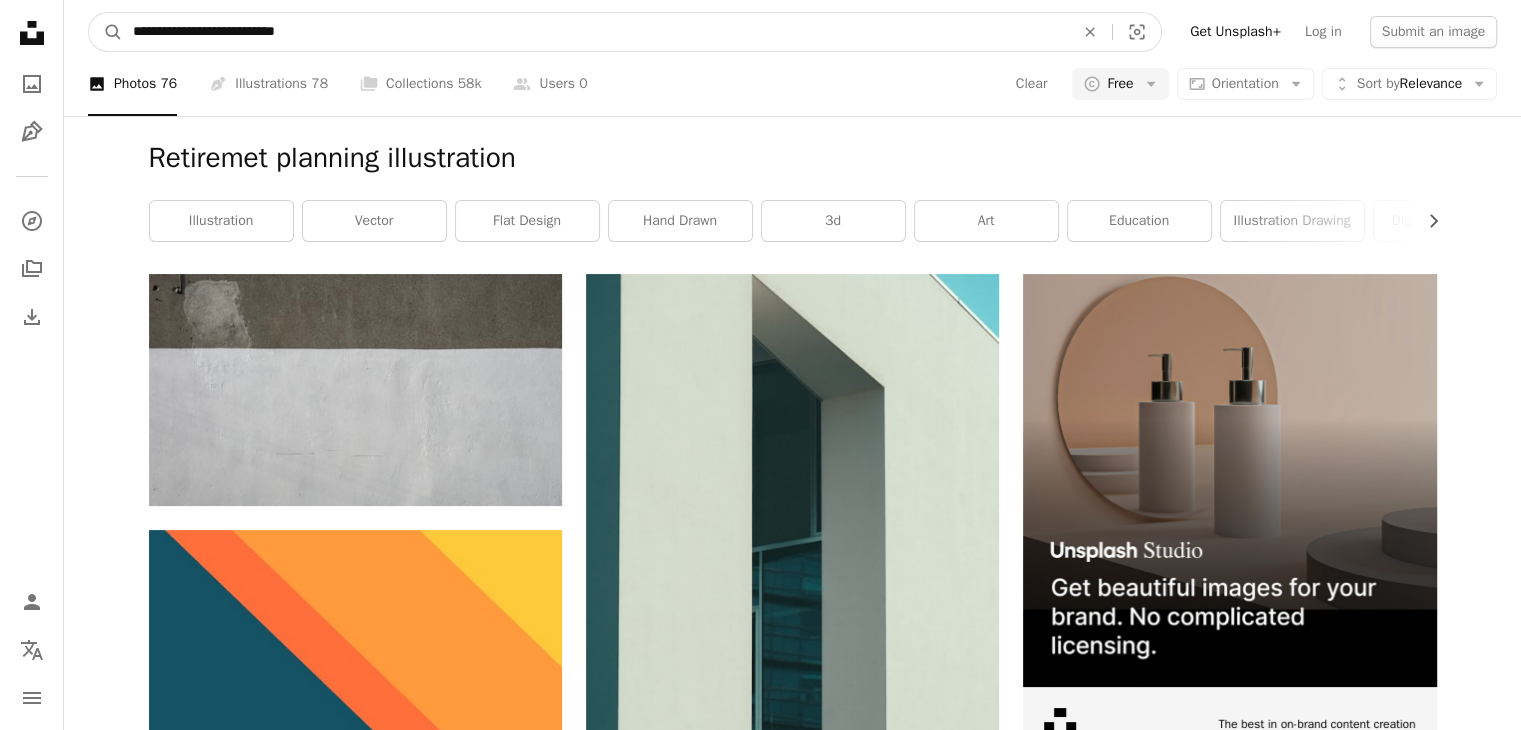 type on "**********" 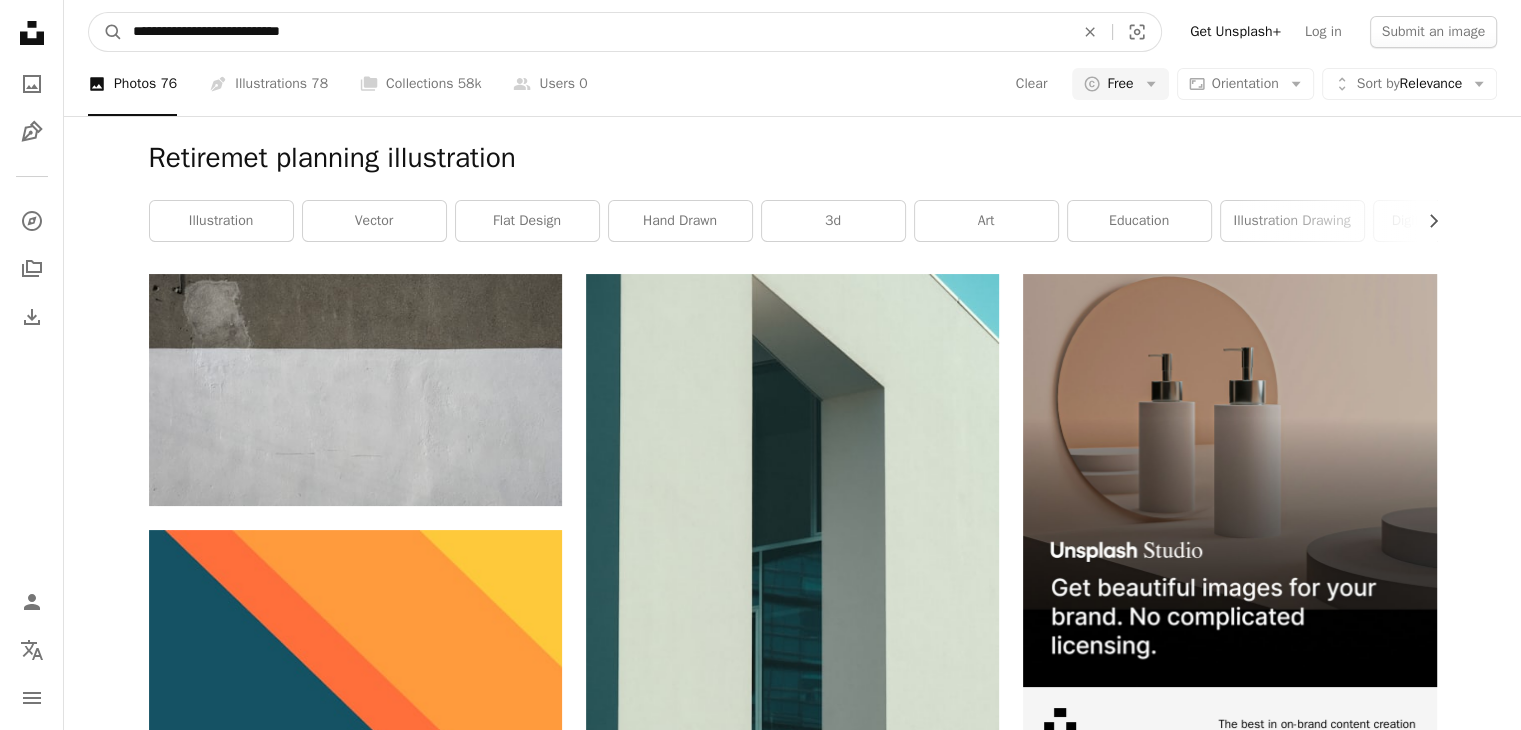 click on "A magnifying glass" at bounding box center [106, 32] 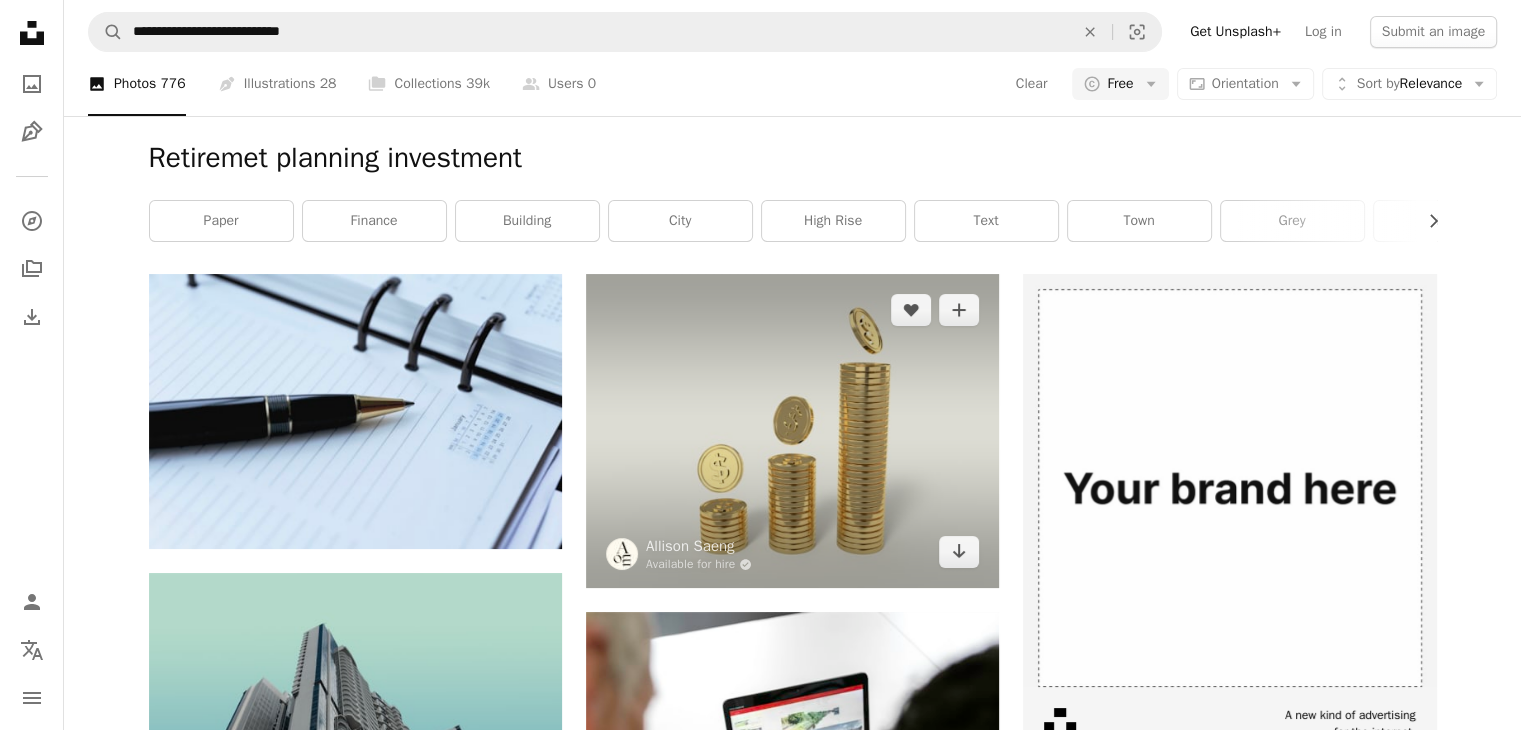 click at bounding box center (792, 431) 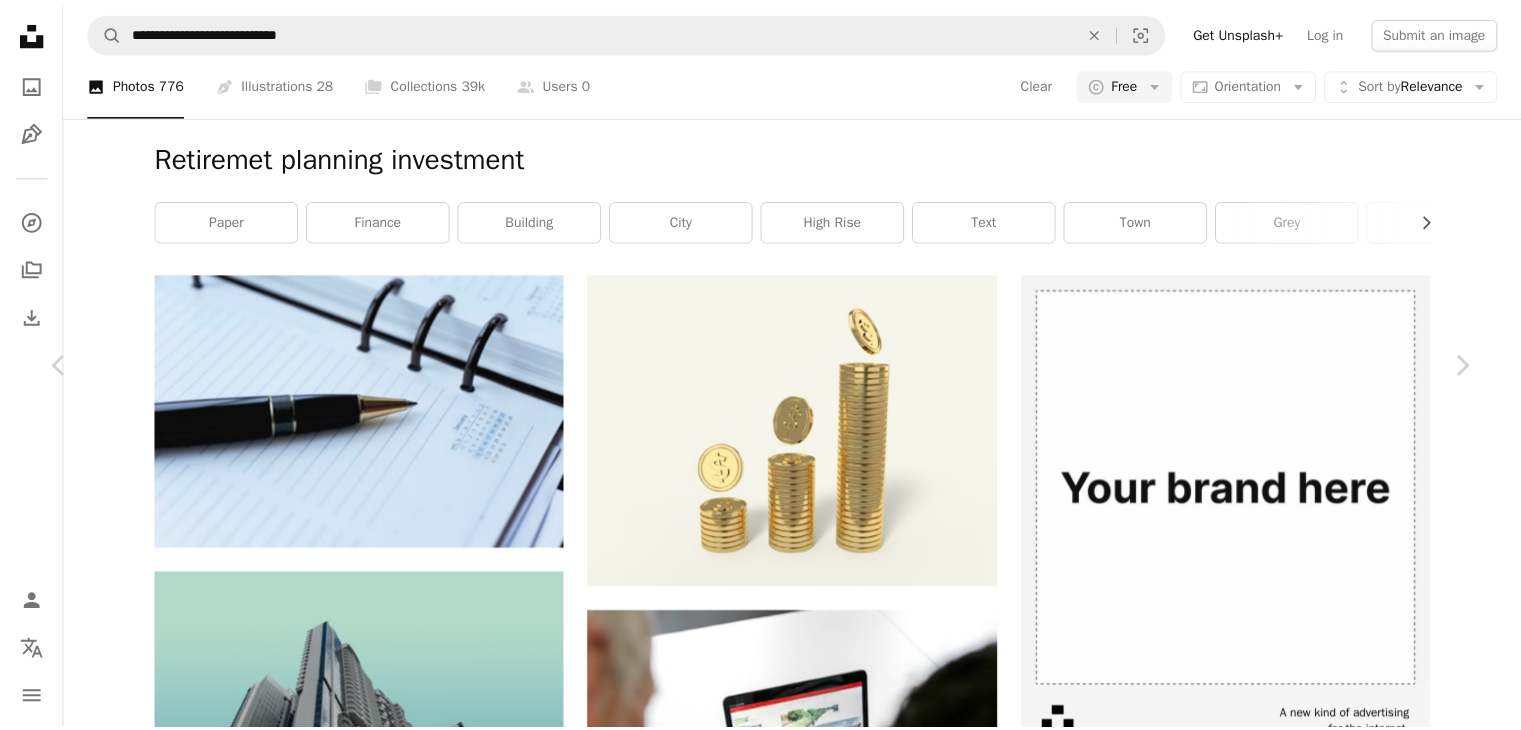 scroll, scrollTop: 4000, scrollLeft: 0, axis: vertical 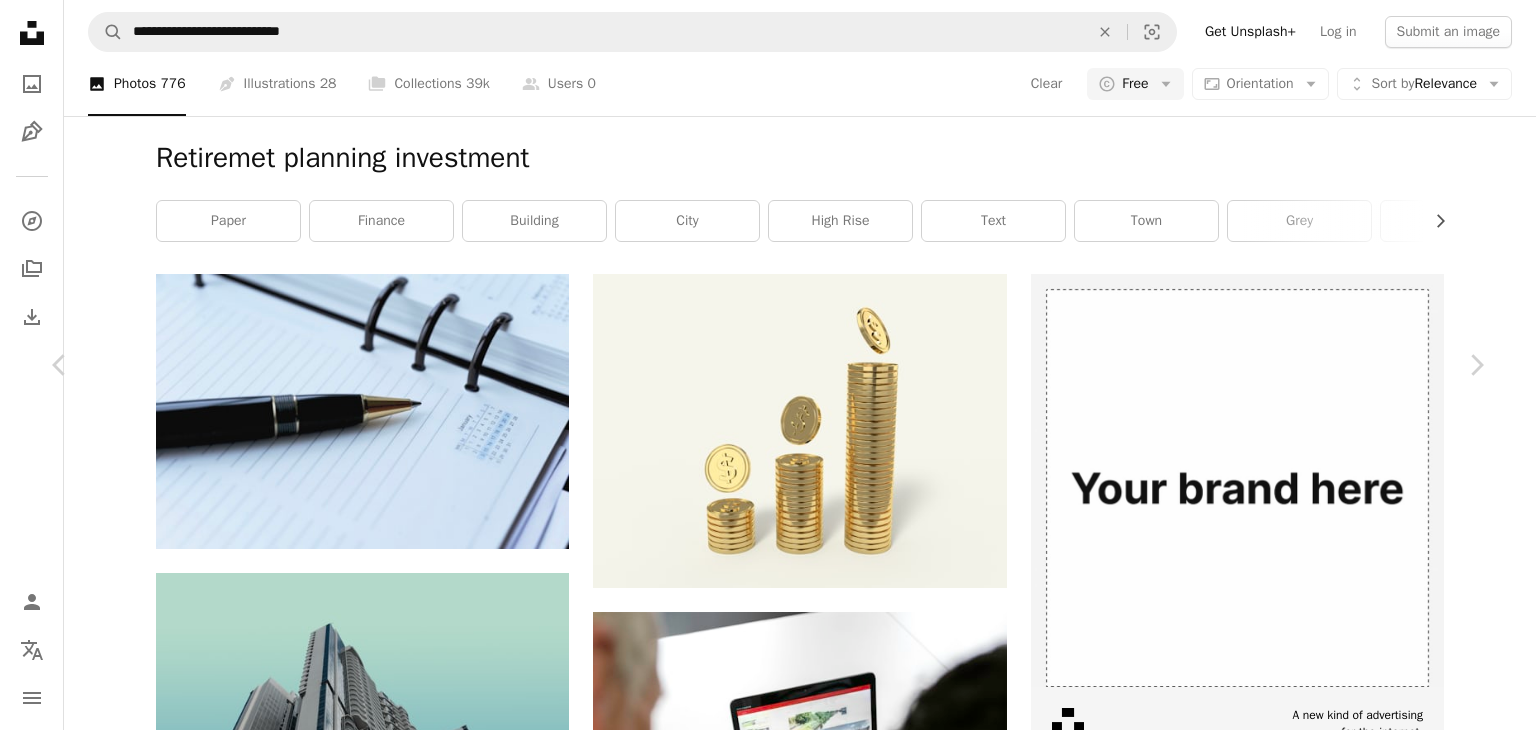 click on "An X shape Chevron left Chevron right [FIRST] [LAST] Available for hire A checkmark inside of a circle A heart A plus sign Edit image Plus sign for Unsplash+ Download free Chevron down Zoom in Views 6,058,598 Downloads 16,282 Featured in Photos A forward-right arrow Share Info icon Info More Actions Calendar outlined Published on December 2, 2022 Safety Free to use under the Unsplash License wallpaper background abstract money finance gold dollar 3d render digital image render cash movement fintech coin Stock Photos & Images flying promo shares stacks Free pictures Browse premium related images on iStock | Save 20% with code UNSPLASH20 View more on iStock ↗ Related images A heart A plus sign Eyestetix Studio Available for hire A checkmark inside of a circle Arrow pointing down A heart A plus sign Eyestetix Studio Available for hire A checkmark inside of a circle Arrow pointing down A heart A plus sign Eyestetix Studio Available for hire A checkmark inside of a circle Arrow pointing down A heart For" at bounding box center (768, 4494) 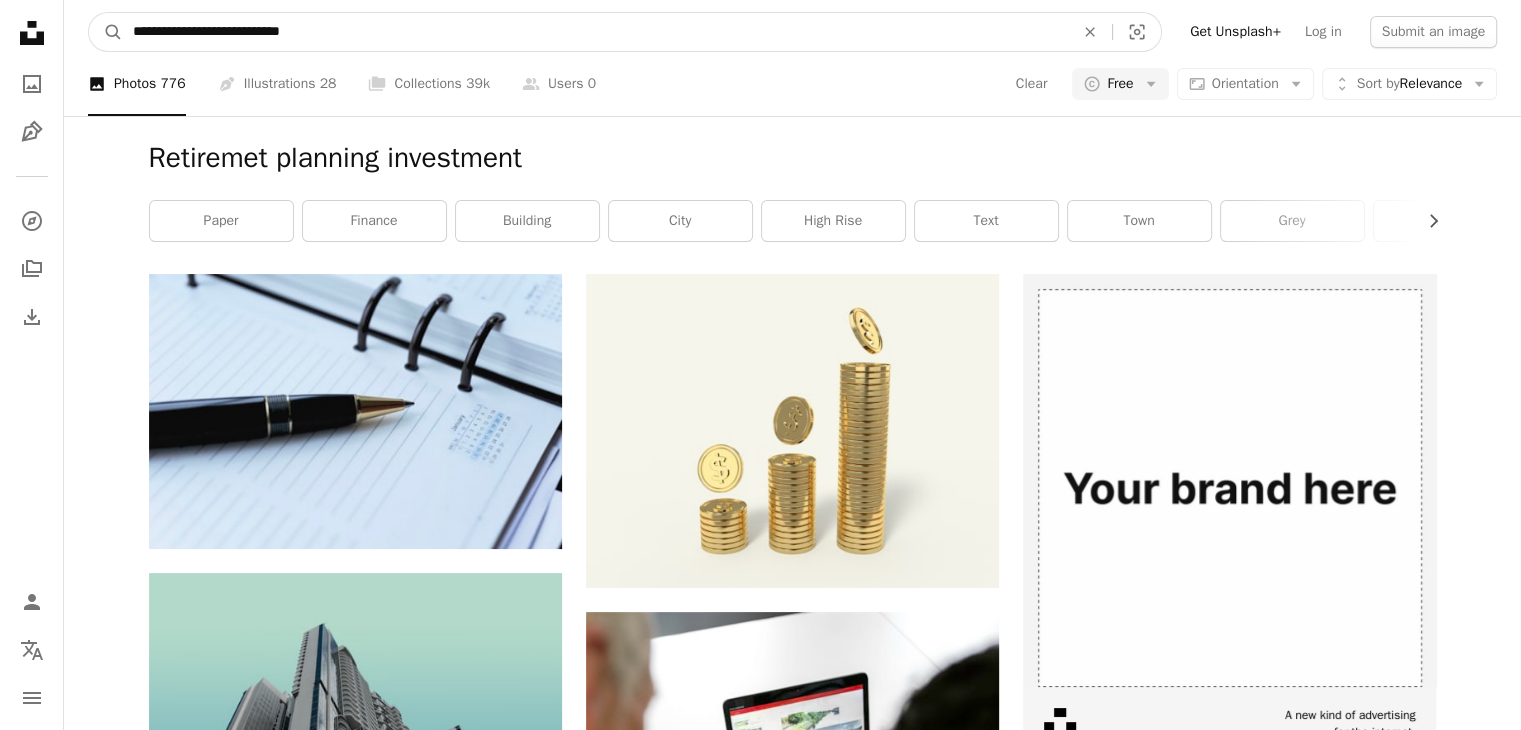 click on "**********" at bounding box center [595, 32] 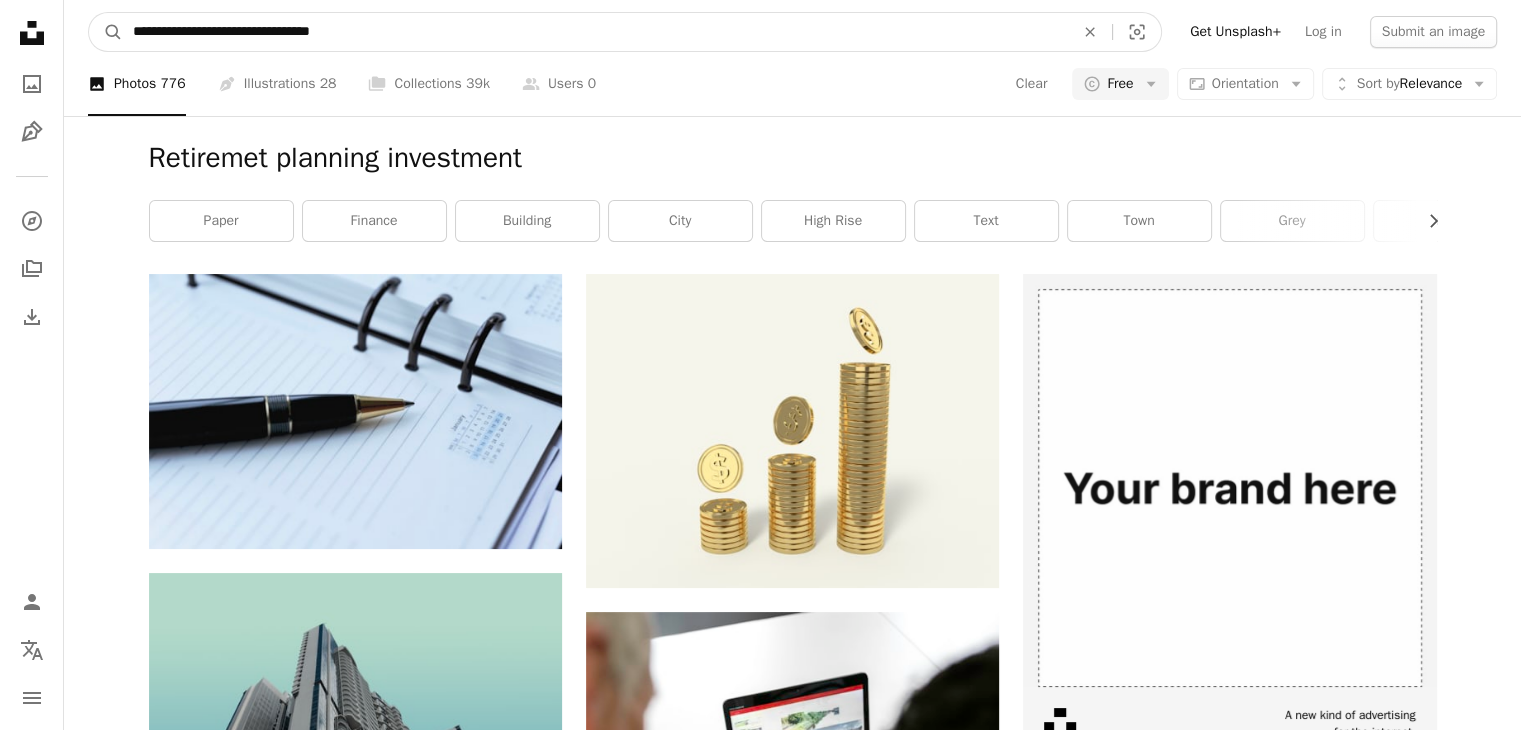 type on "**********" 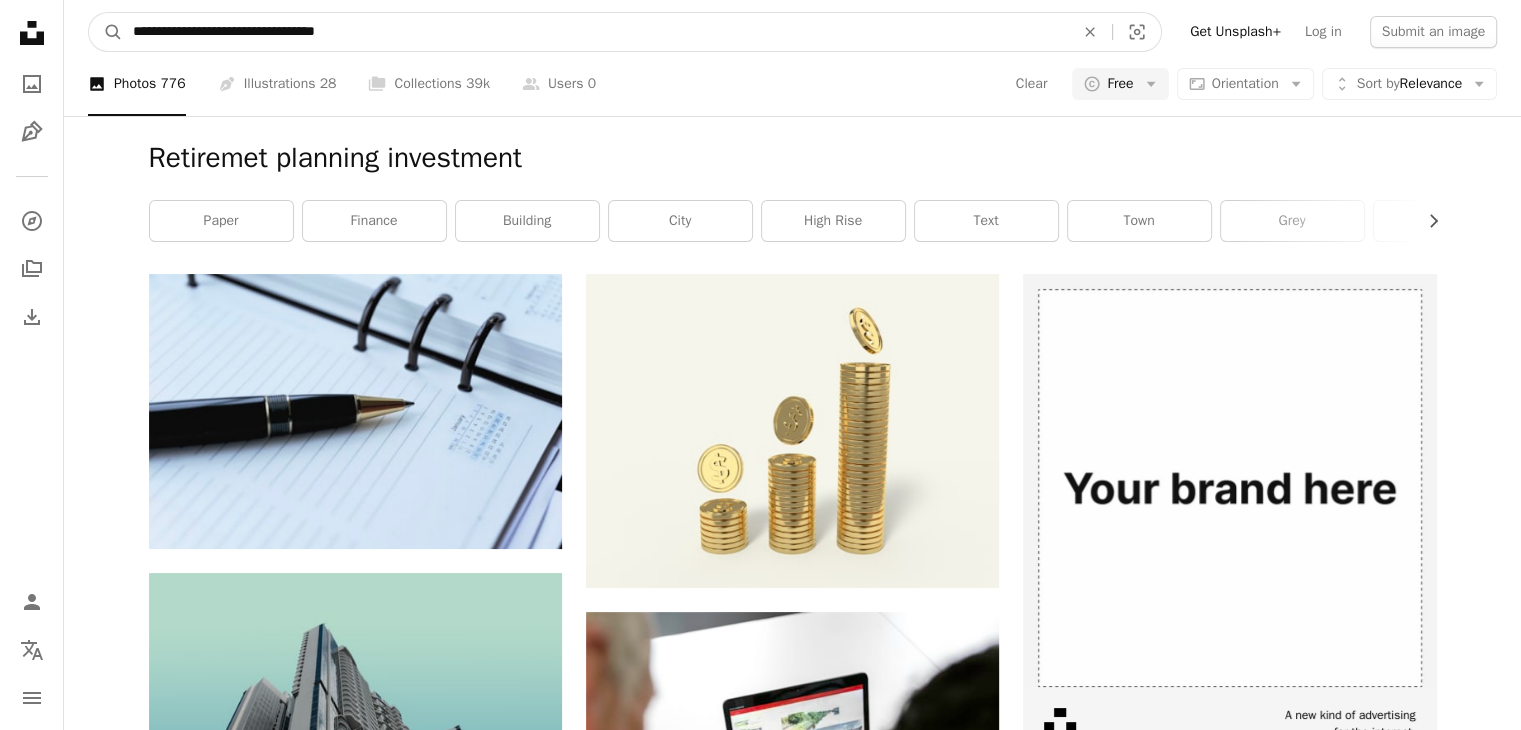 click on "A magnifying glass" at bounding box center (106, 32) 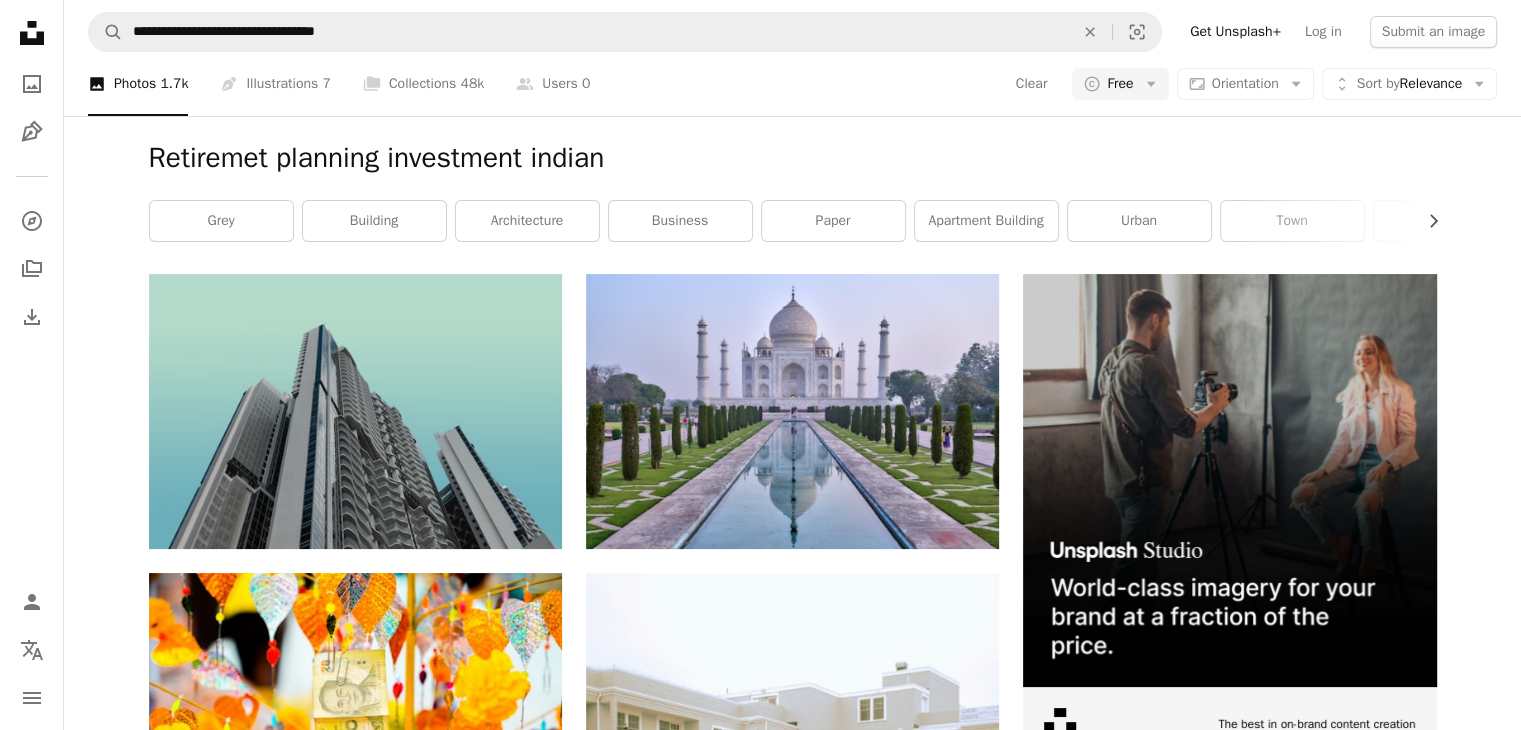 scroll, scrollTop: 3979, scrollLeft: 0, axis: vertical 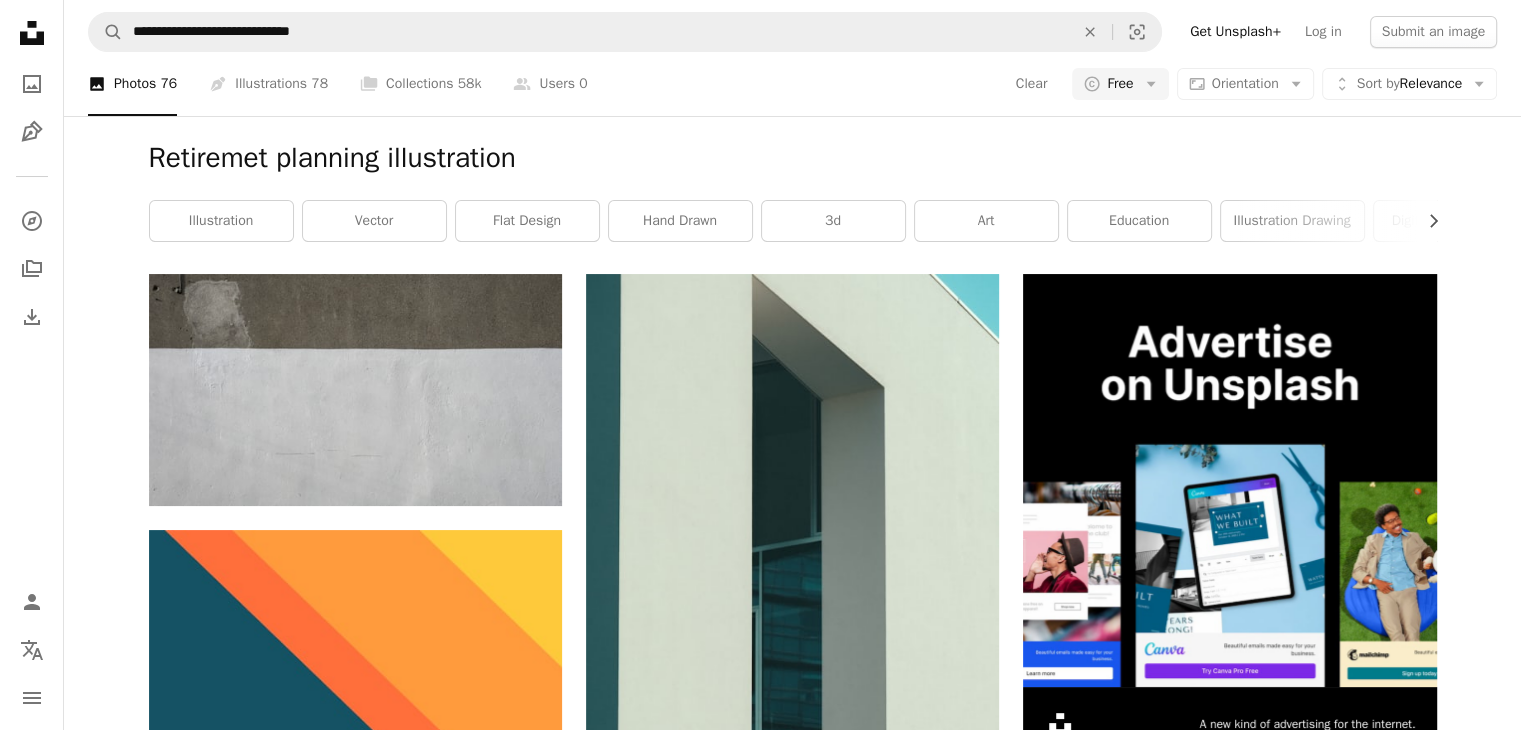 click on "Load more" at bounding box center [793, 4476] 